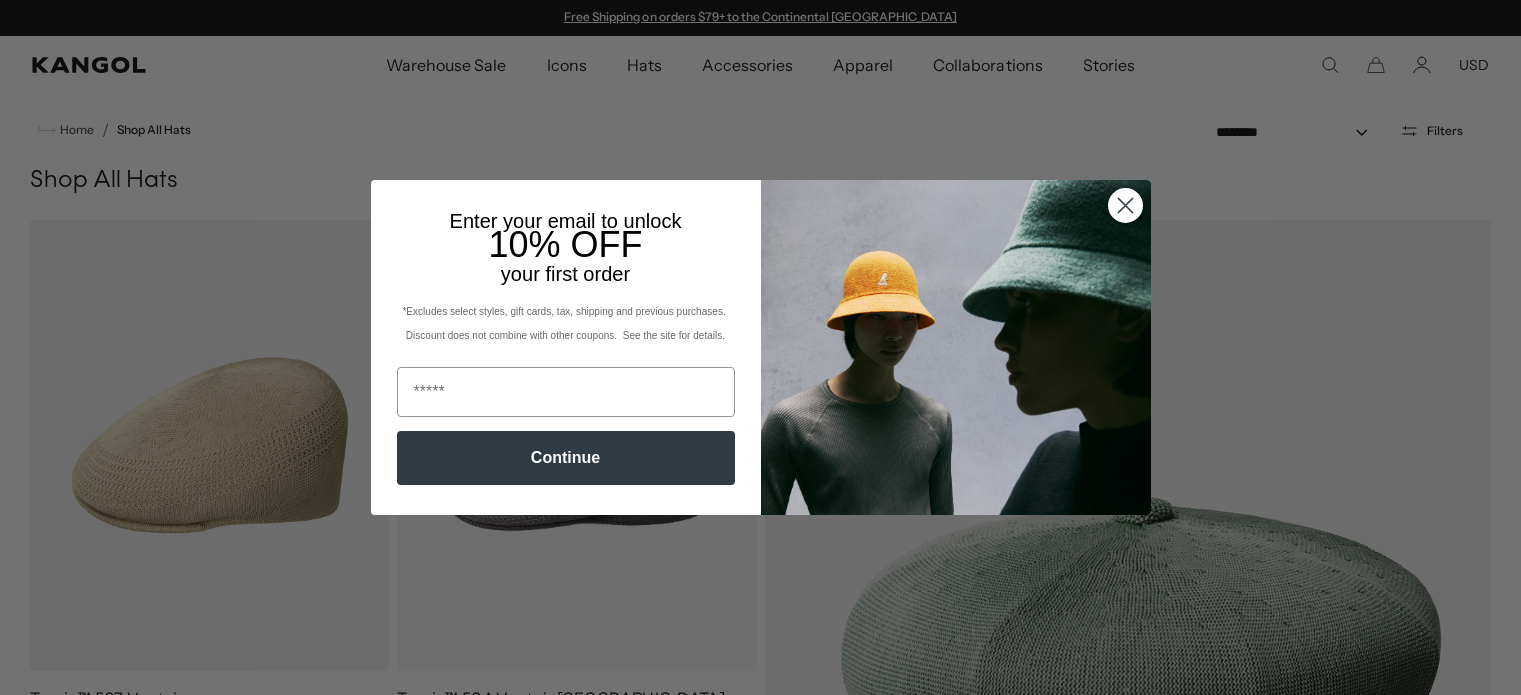 scroll, scrollTop: 0, scrollLeft: 0, axis: both 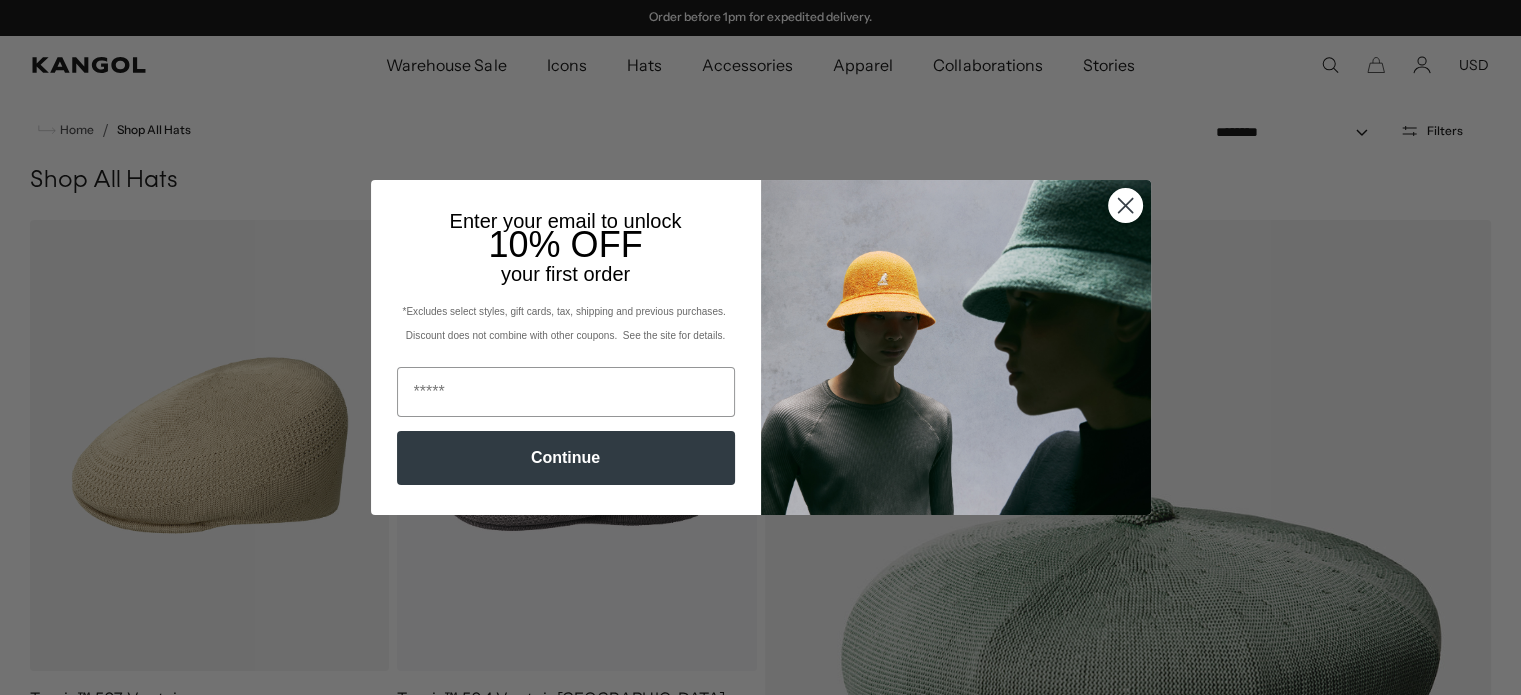 click 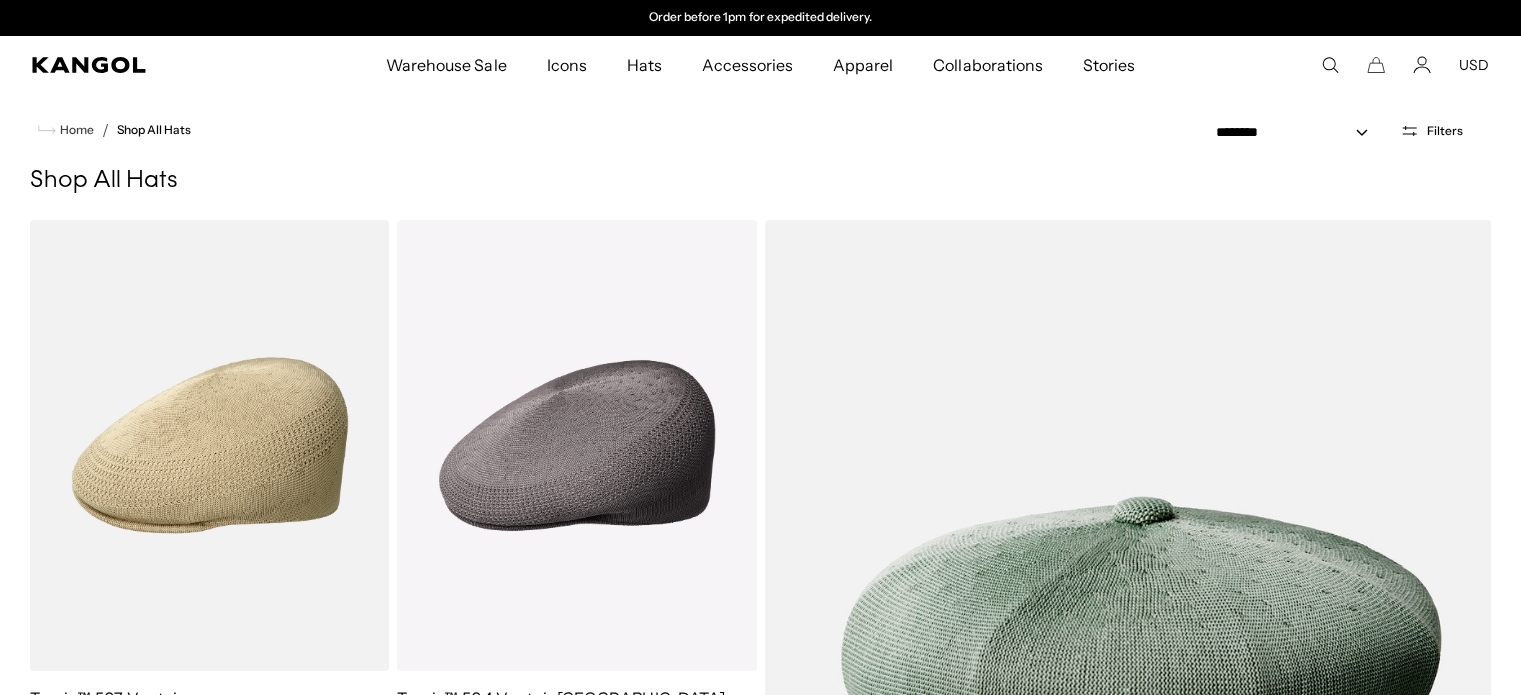scroll, scrollTop: 0, scrollLeft: 0, axis: both 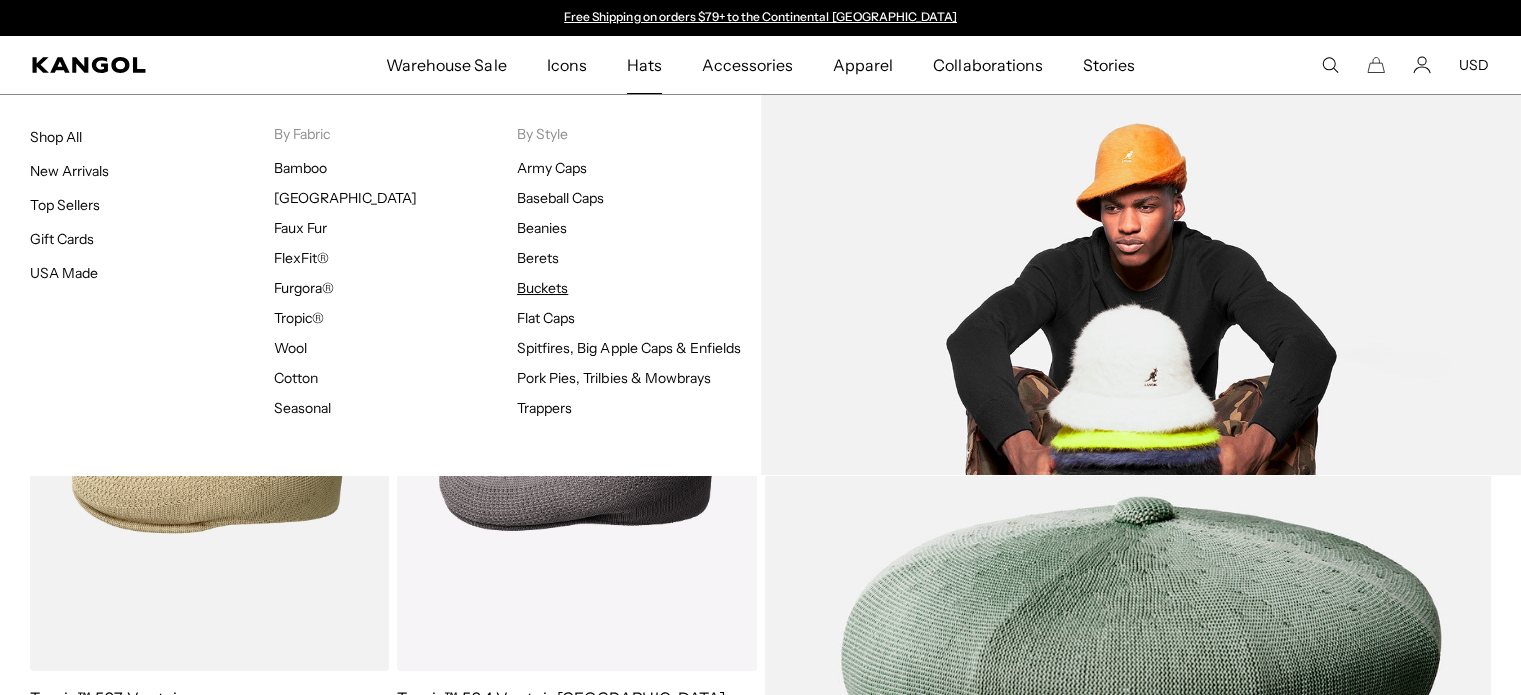 click on "Buckets" at bounding box center (542, 288) 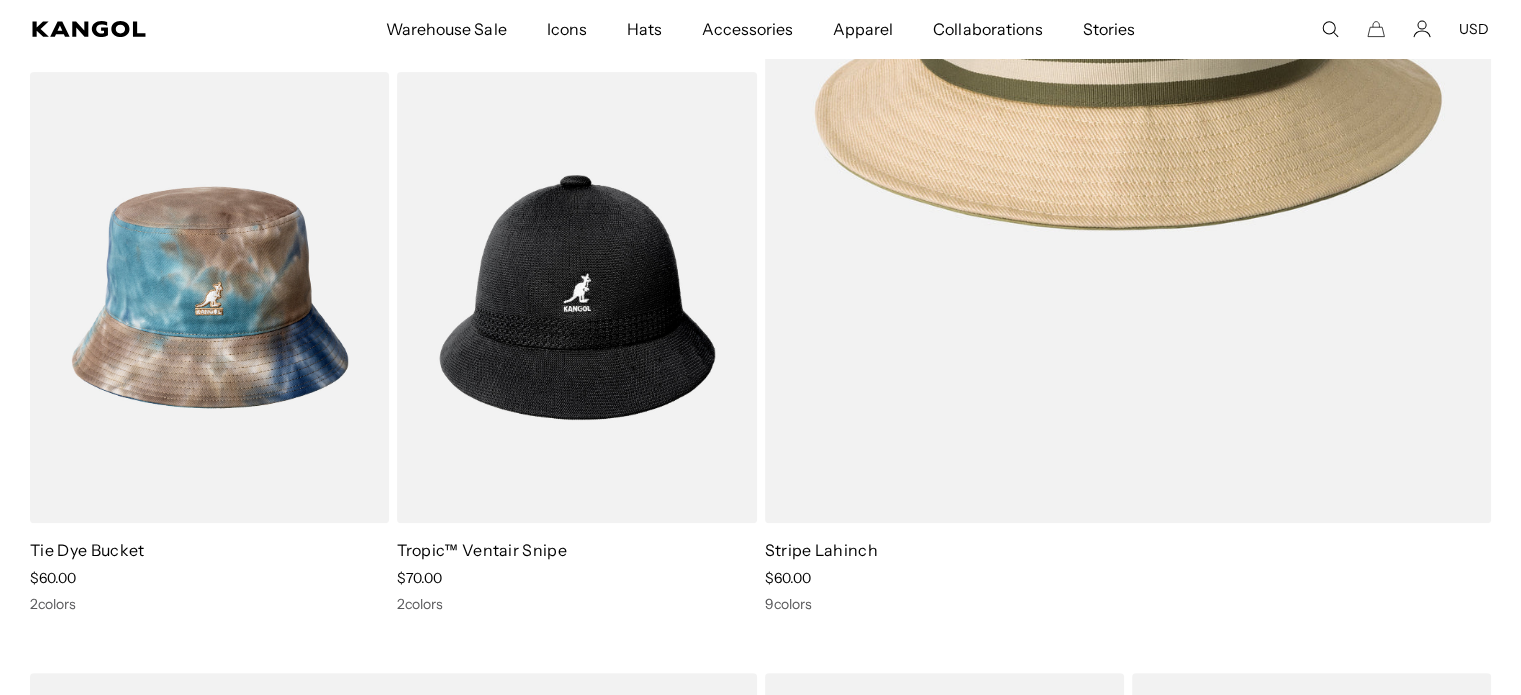 scroll, scrollTop: 782, scrollLeft: 0, axis: vertical 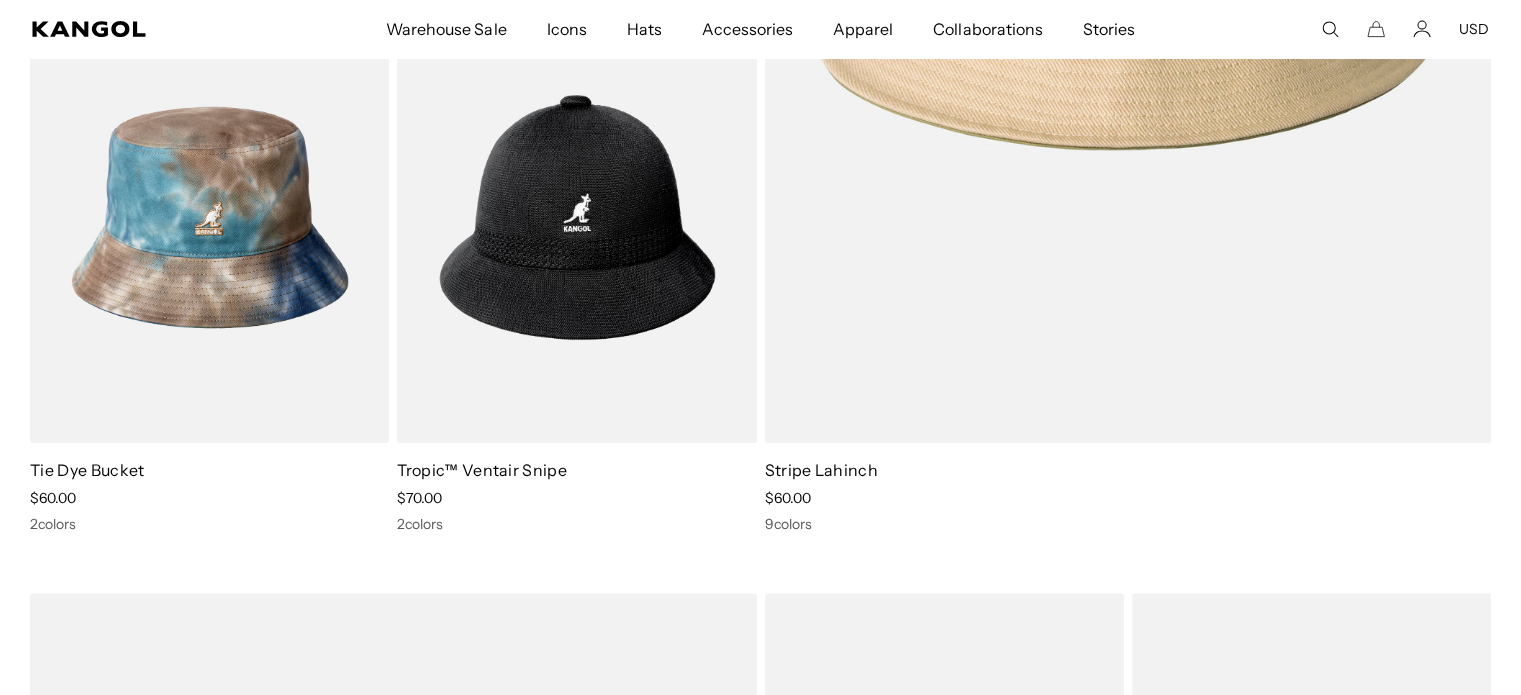 drag, startPoint x: 1013, startPoint y: 519, endPoint x: 1060, endPoint y: 543, distance: 52.773098 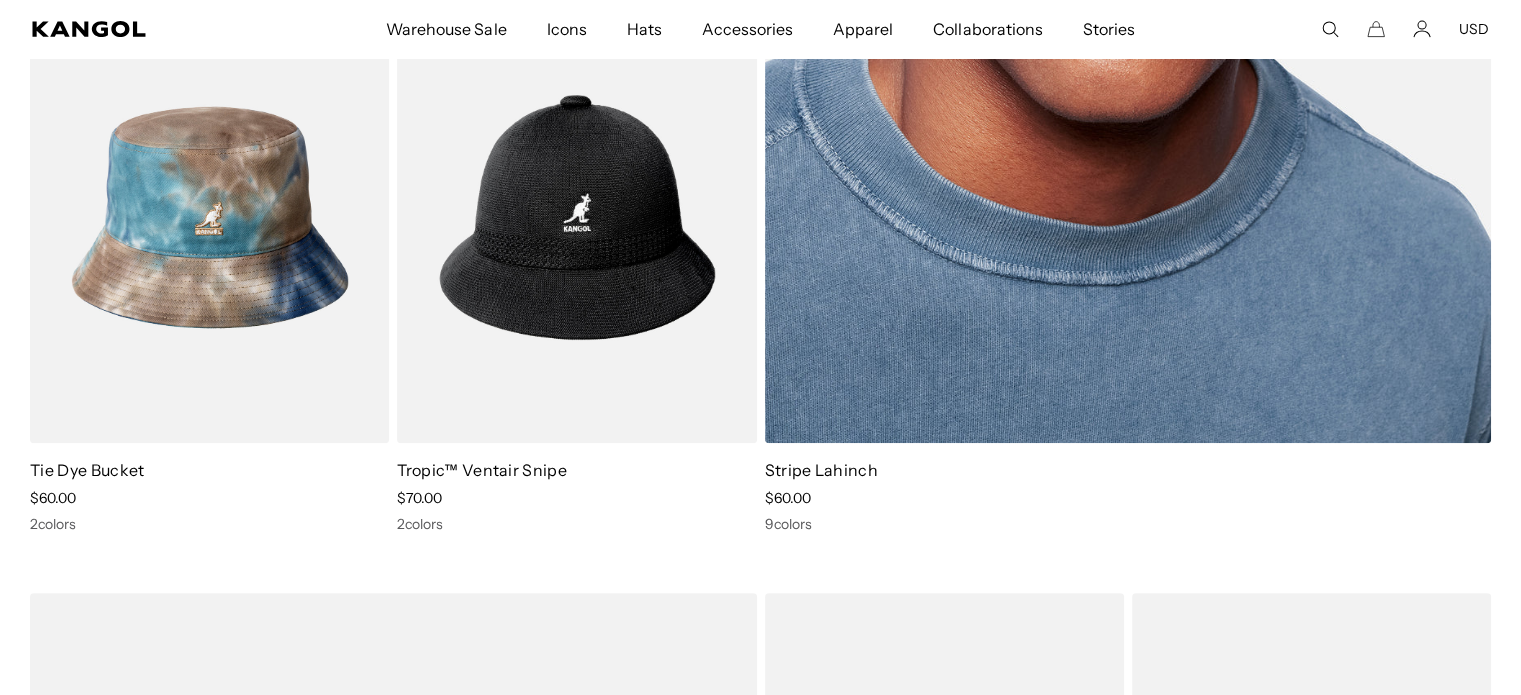 click at bounding box center [1128, -68] 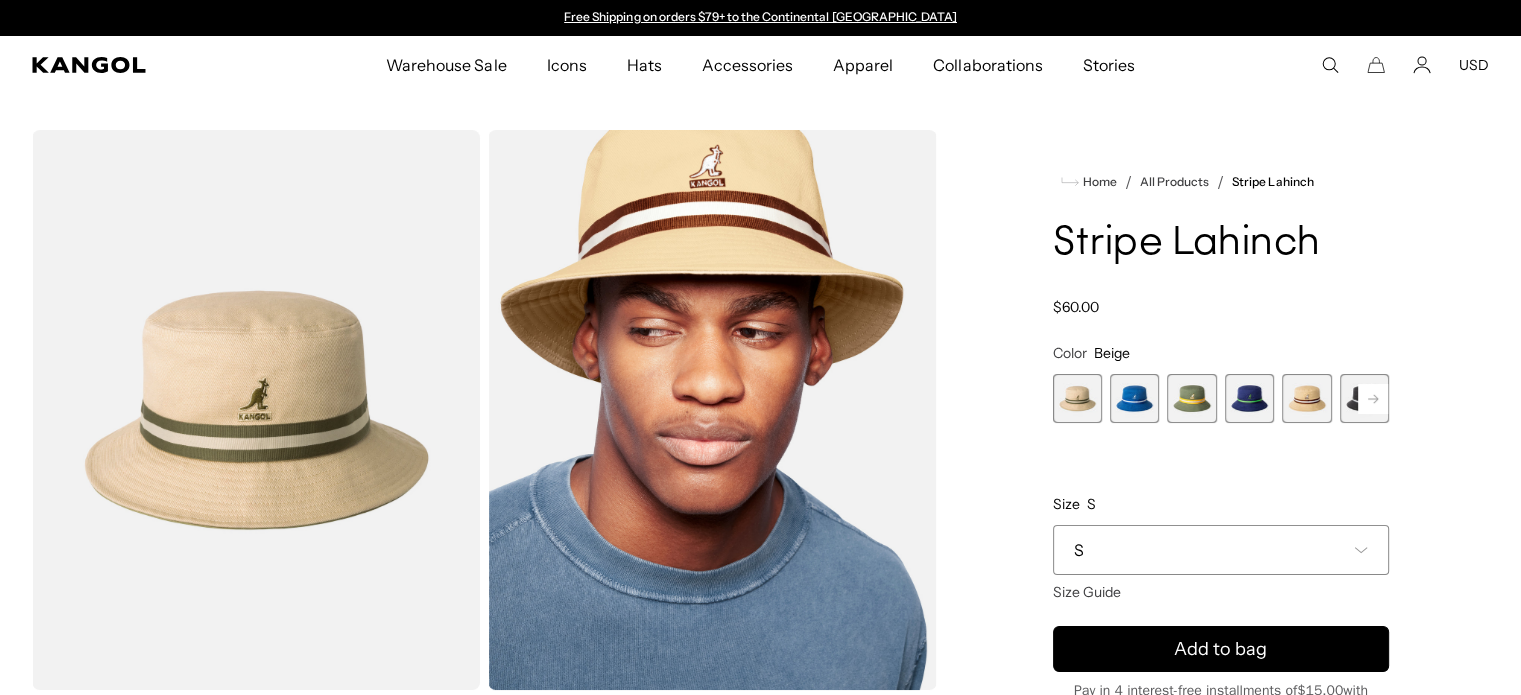 scroll, scrollTop: 0, scrollLeft: 0, axis: both 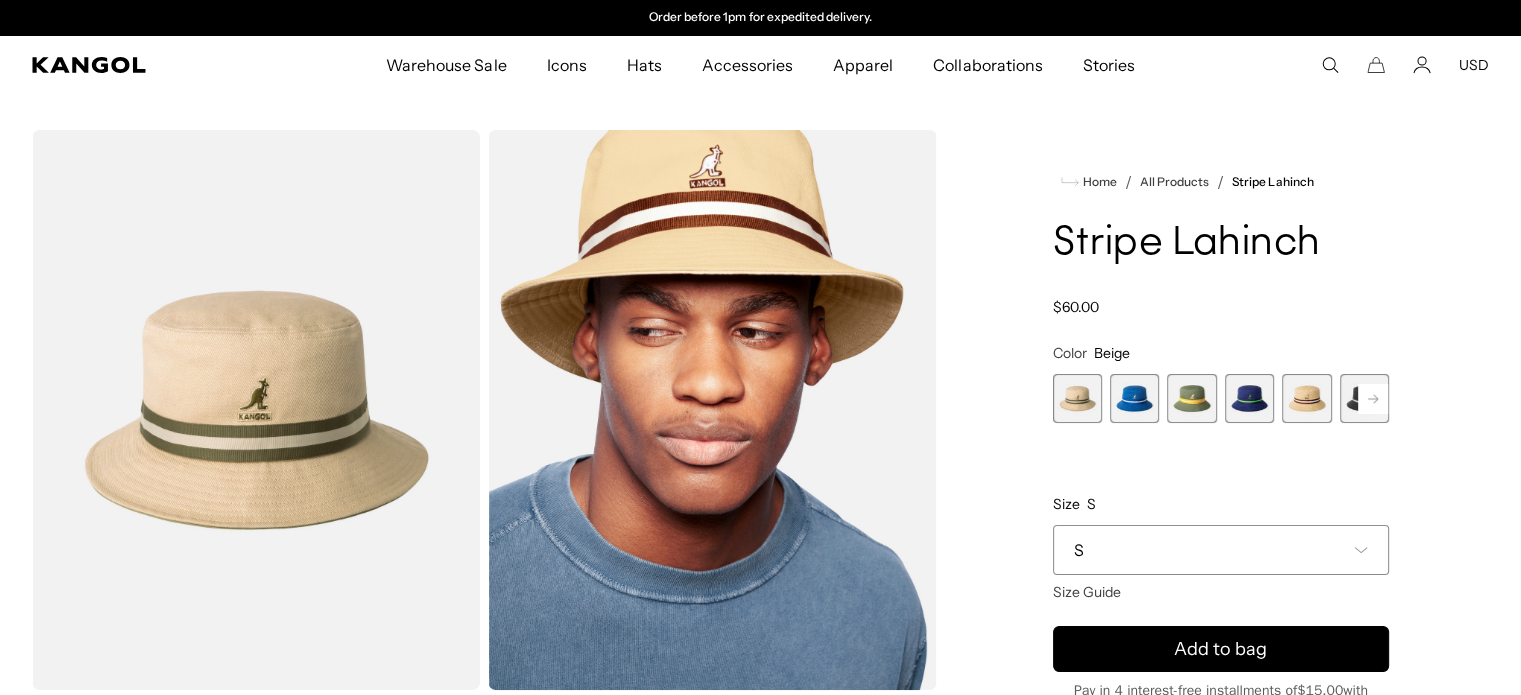 click at bounding box center (1077, 398) 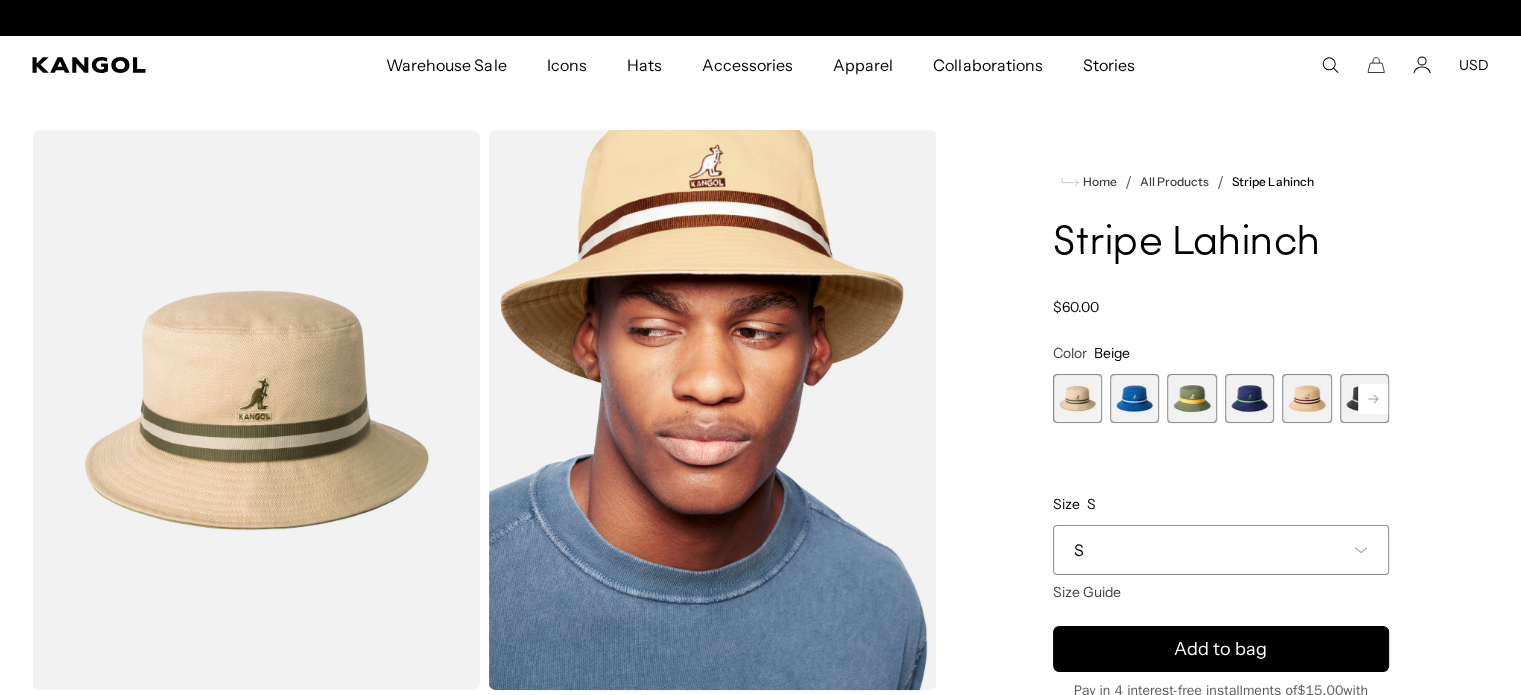 scroll, scrollTop: 0, scrollLeft: 0, axis: both 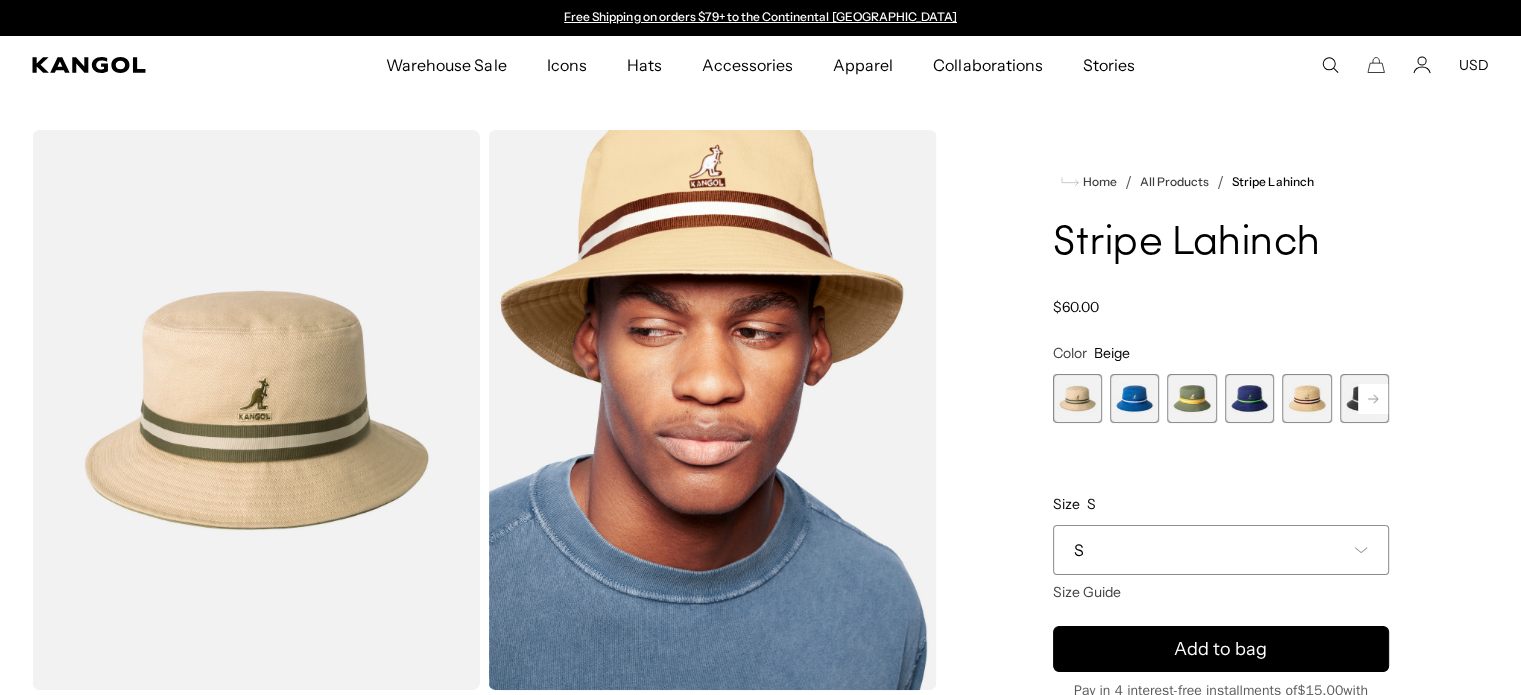 click at bounding box center [1134, 398] 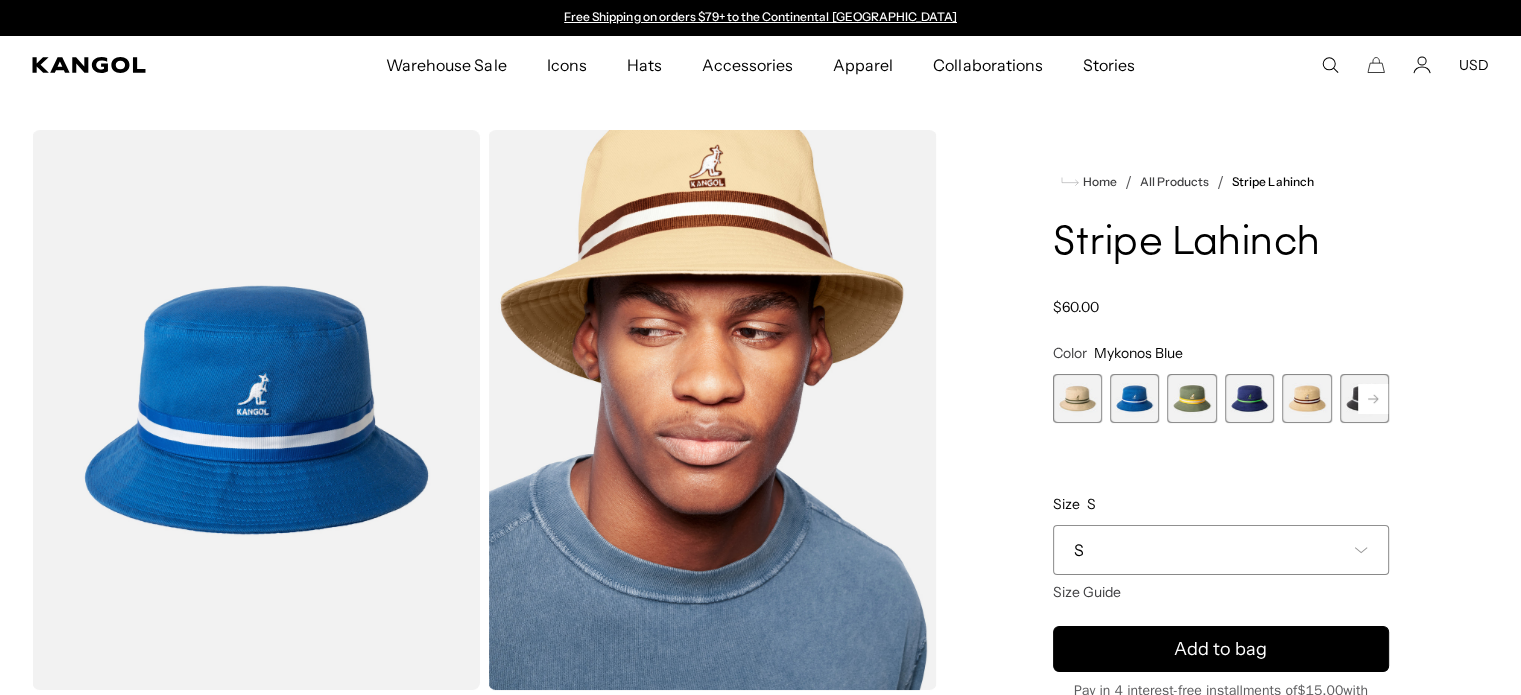 click at bounding box center (1191, 398) 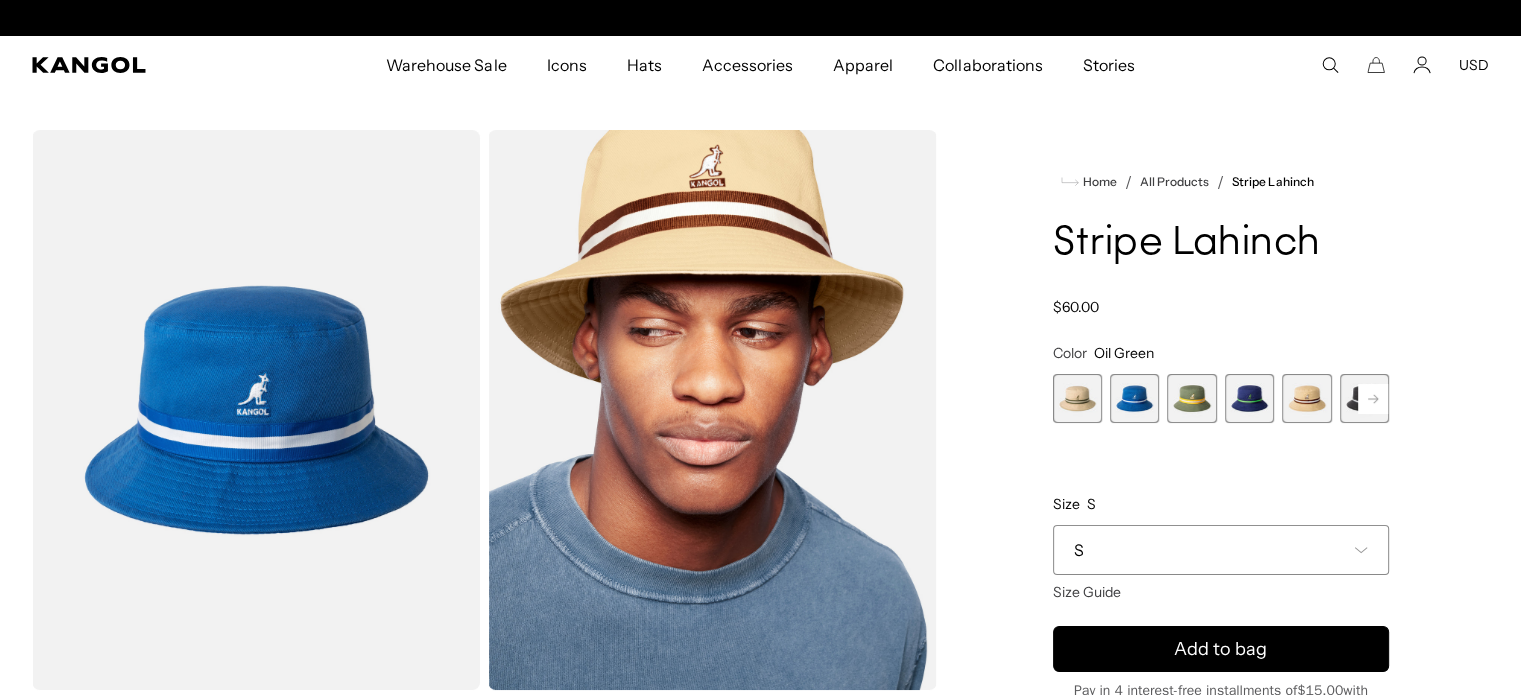 scroll, scrollTop: 0, scrollLeft: 412, axis: horizontal 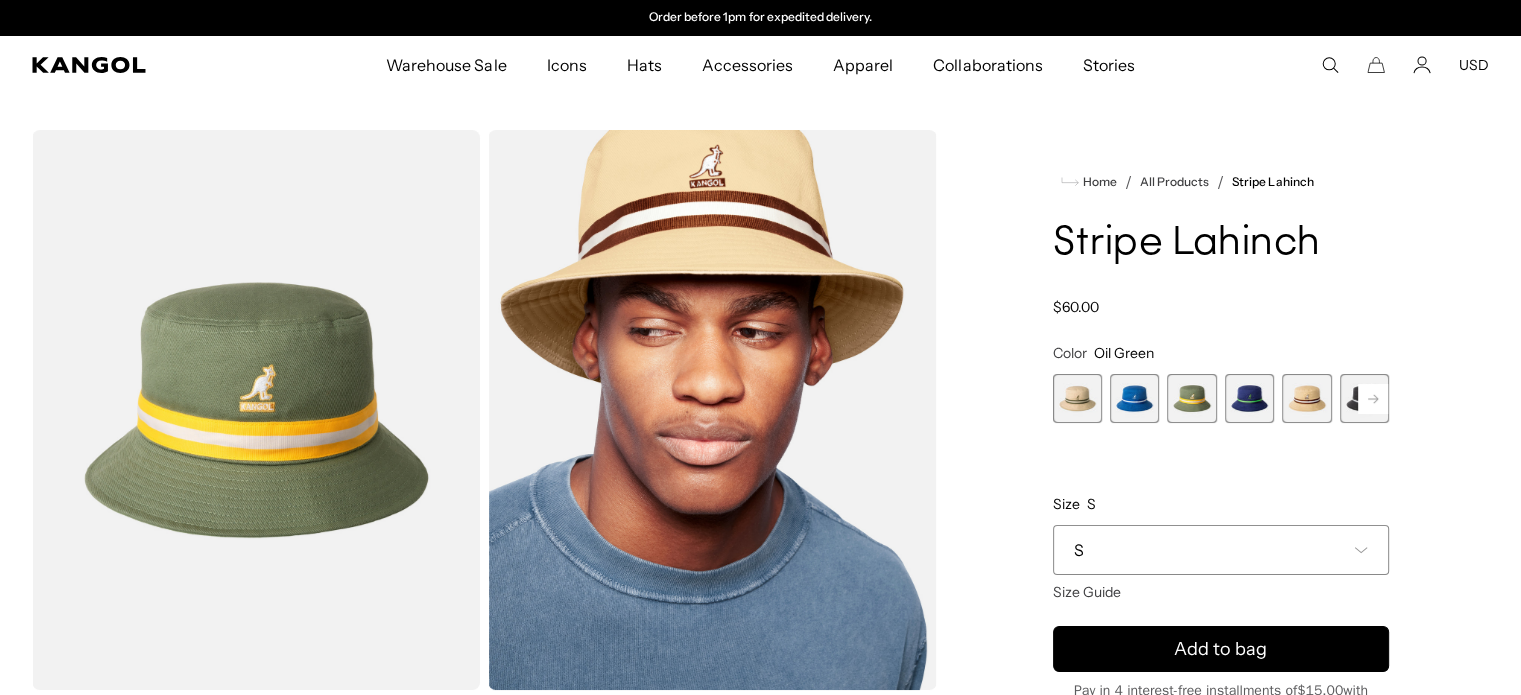 click at bounding box center [1249, 398] 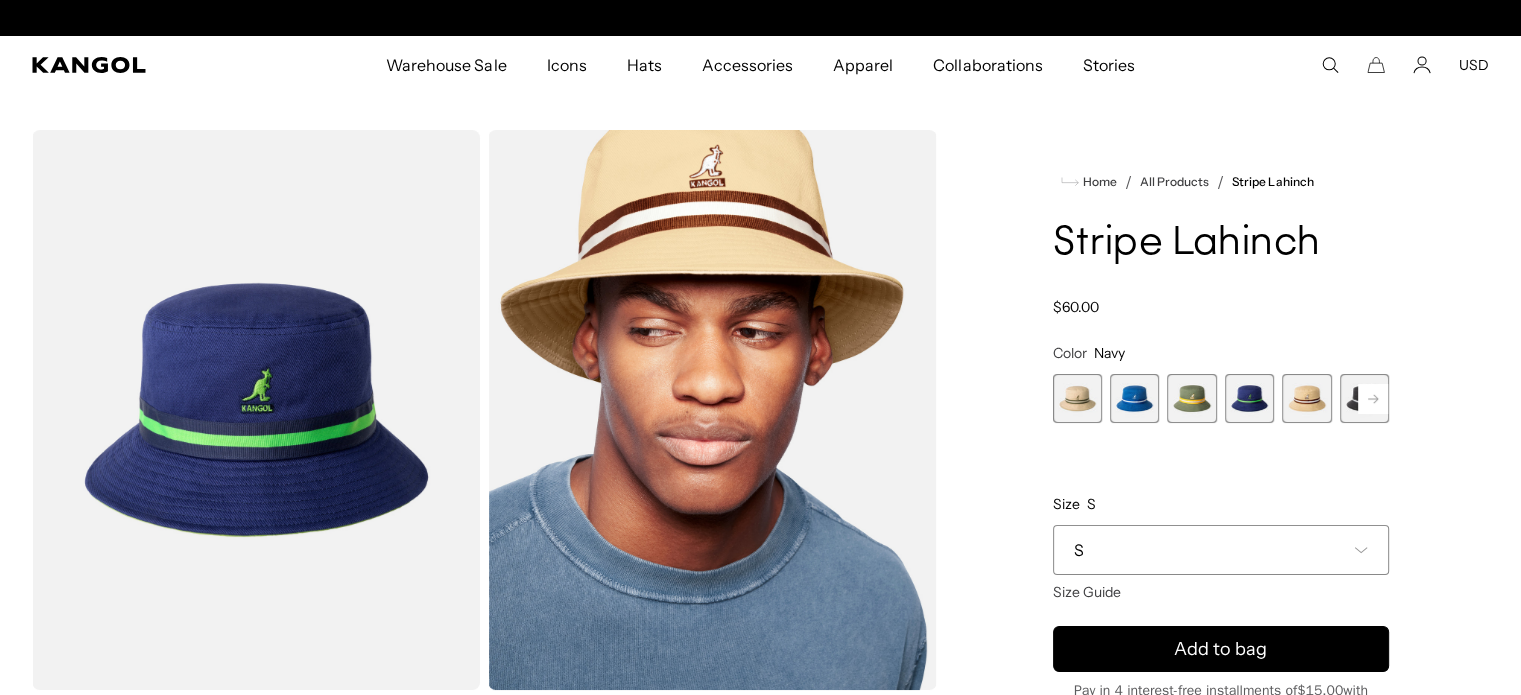 click at bounding box center (1306, 398) 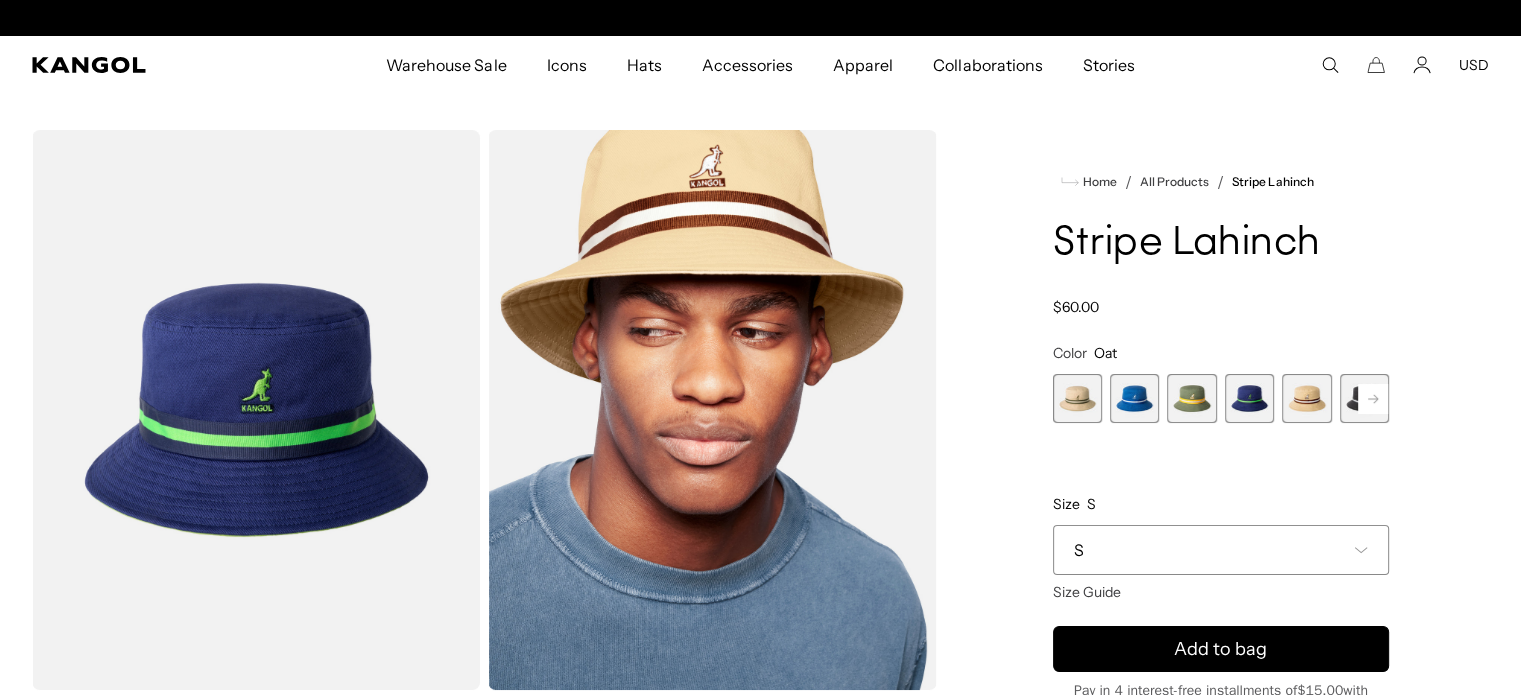 scroll, scrollTop: 0, scrollLeft: 0, axis: both 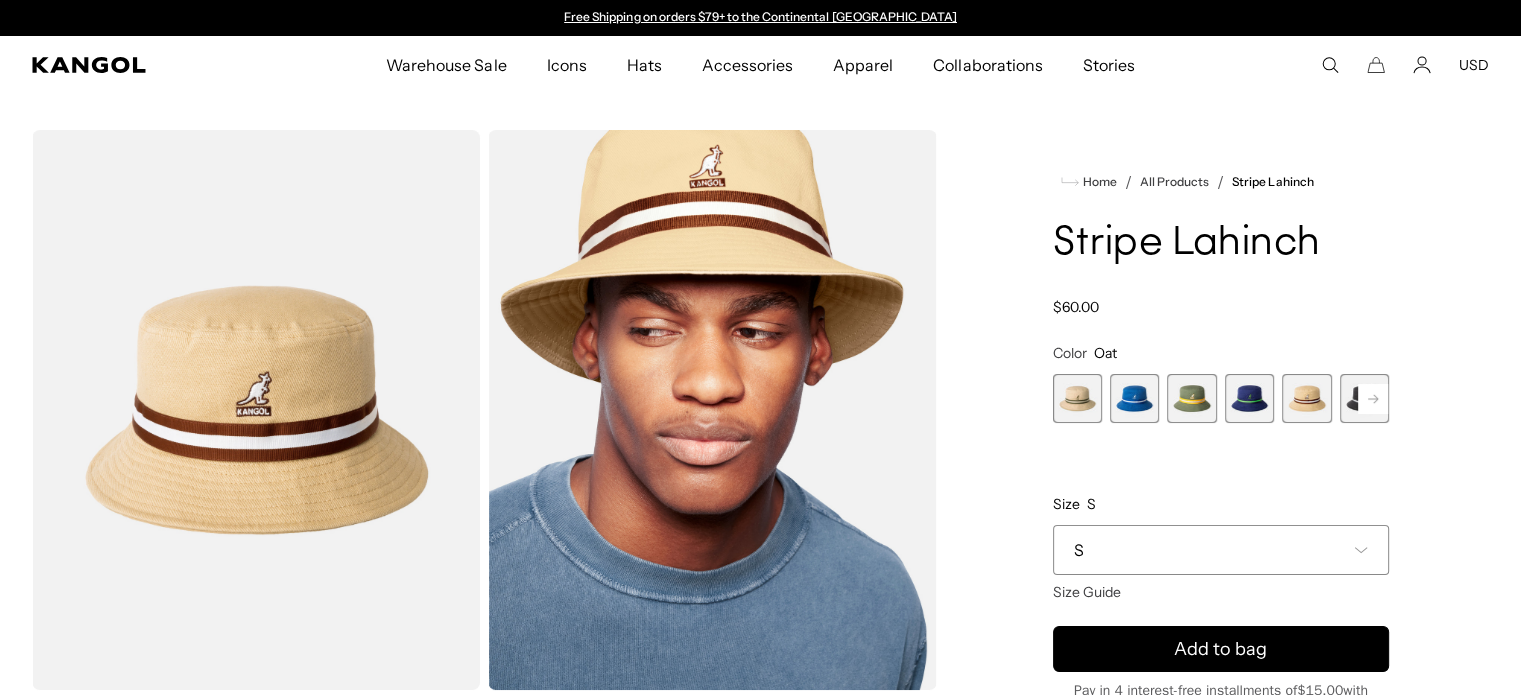 click 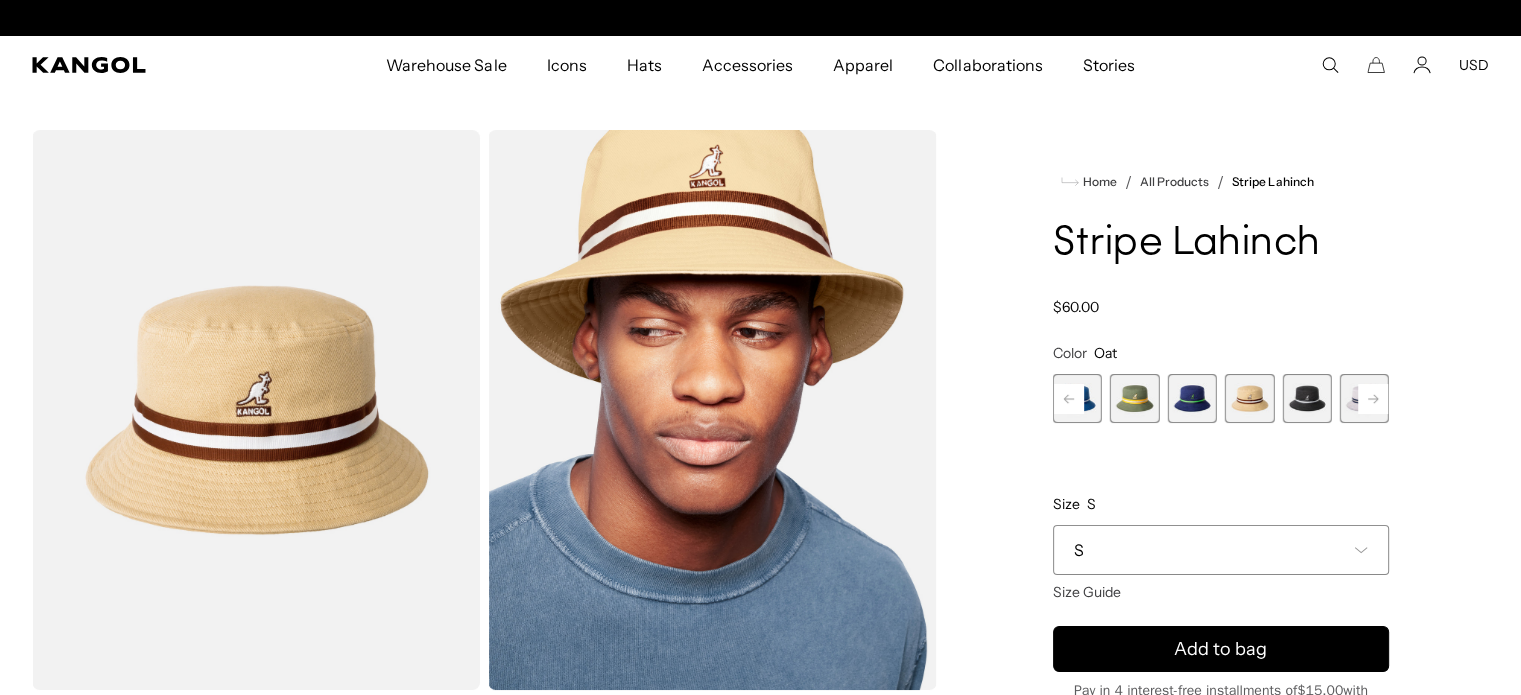 scroll, scrollTop: 0, scrollLeft: 412, axis: horizontal 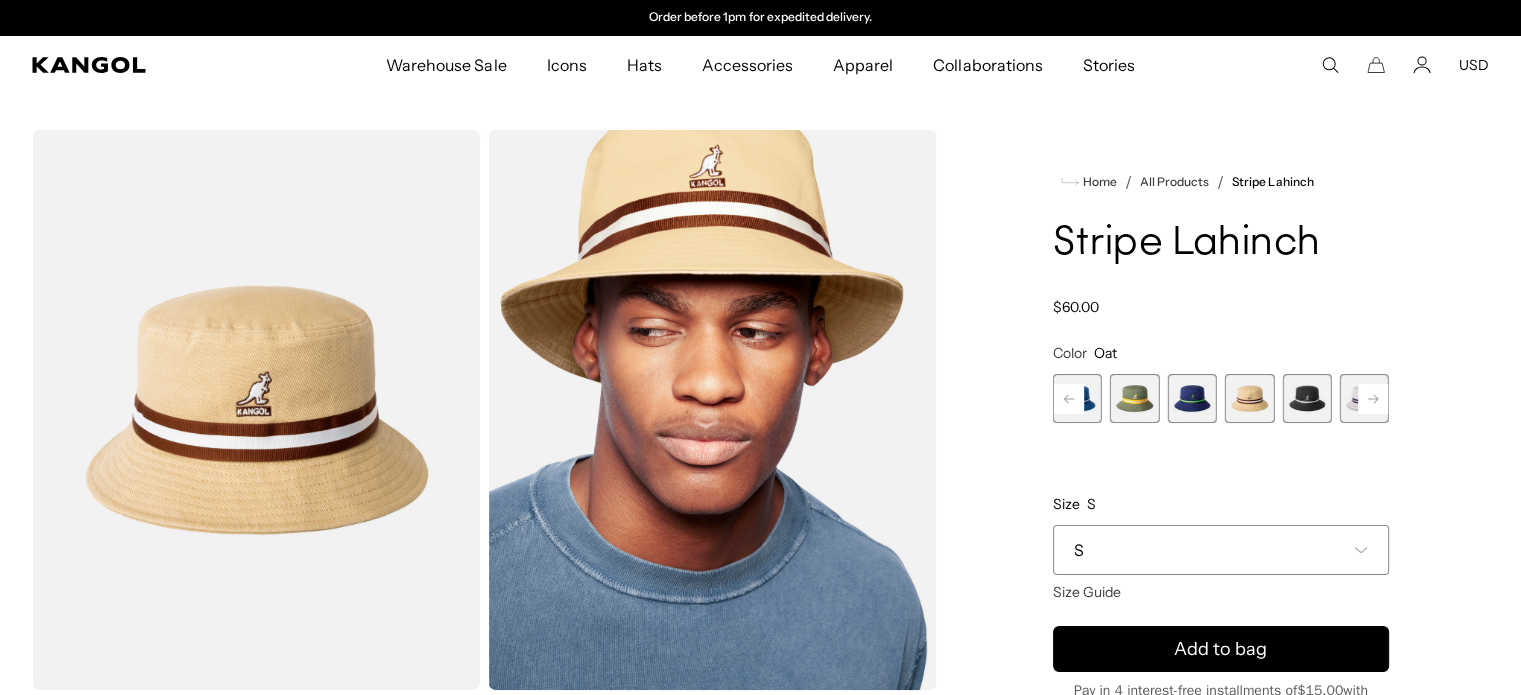 click 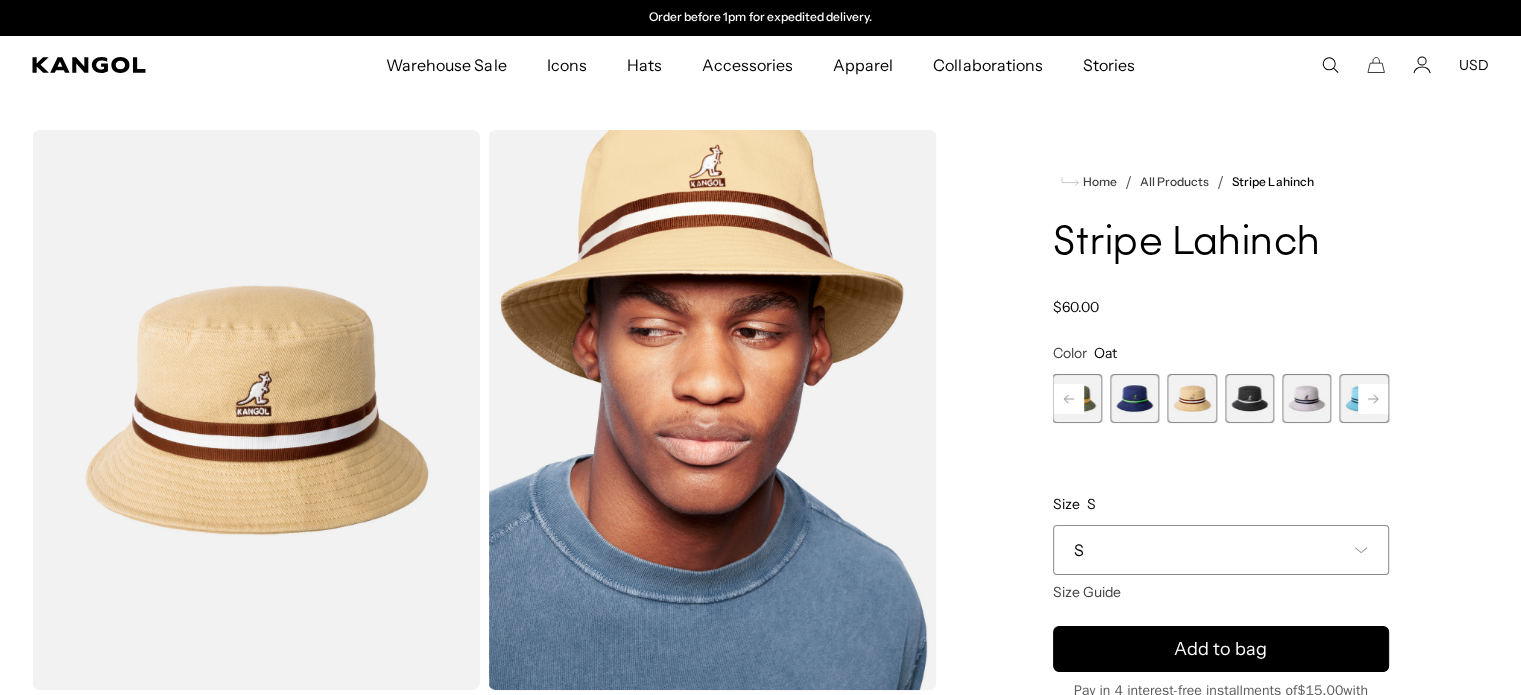 click 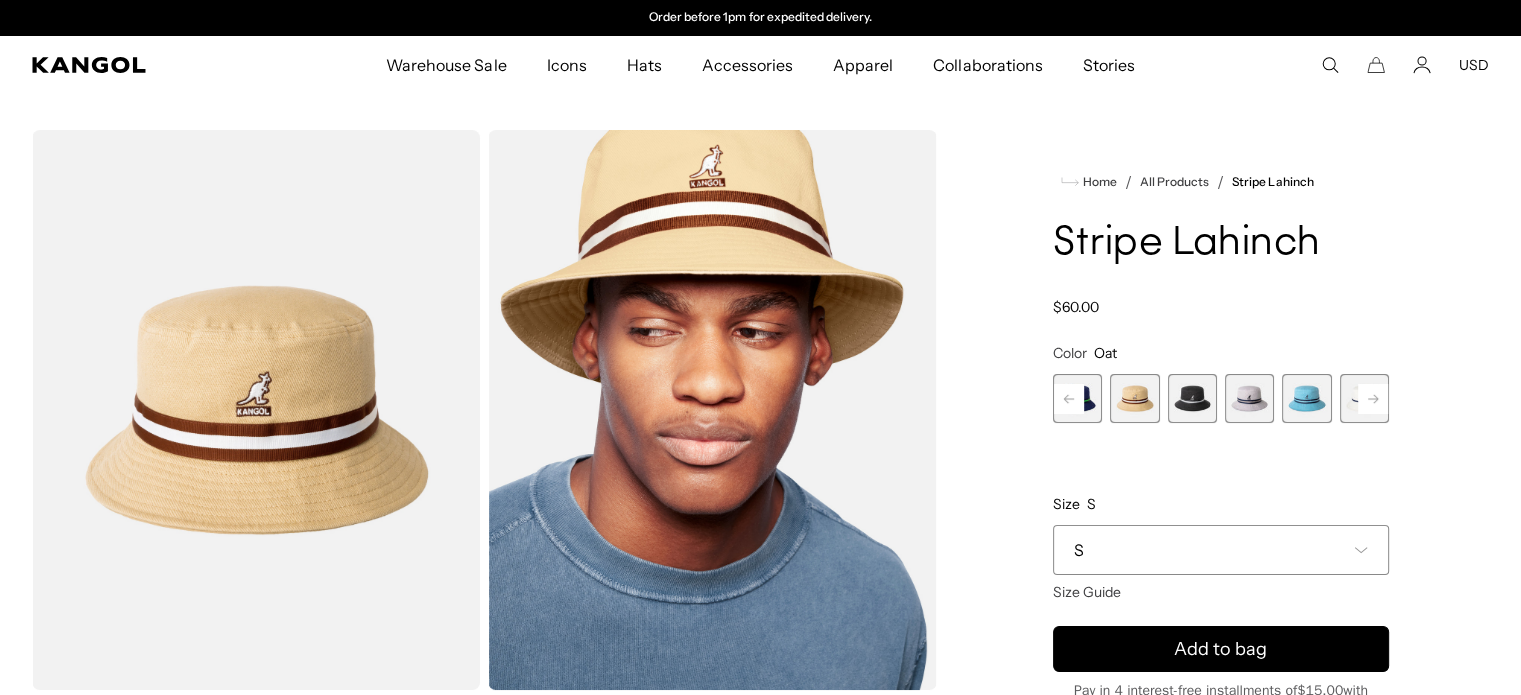 click 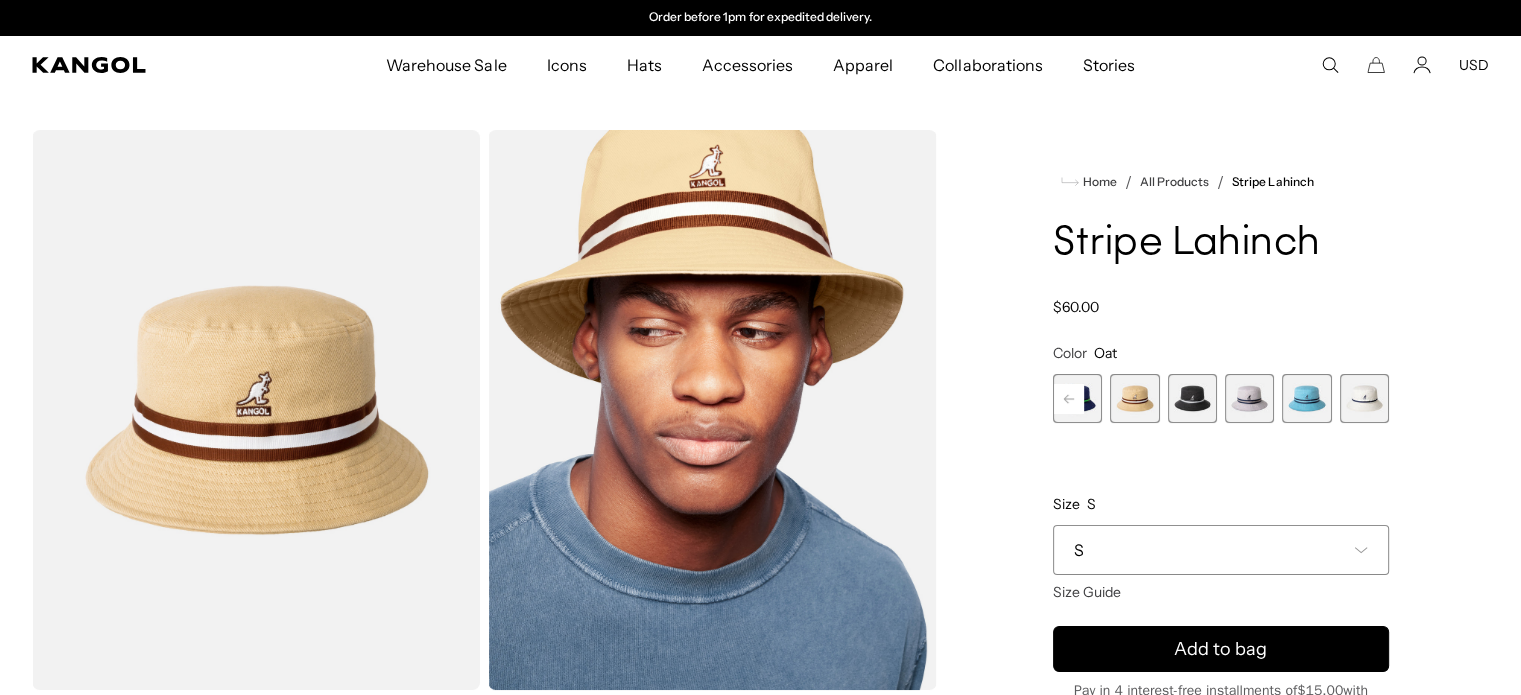 click at bounding box center (1364, 398) 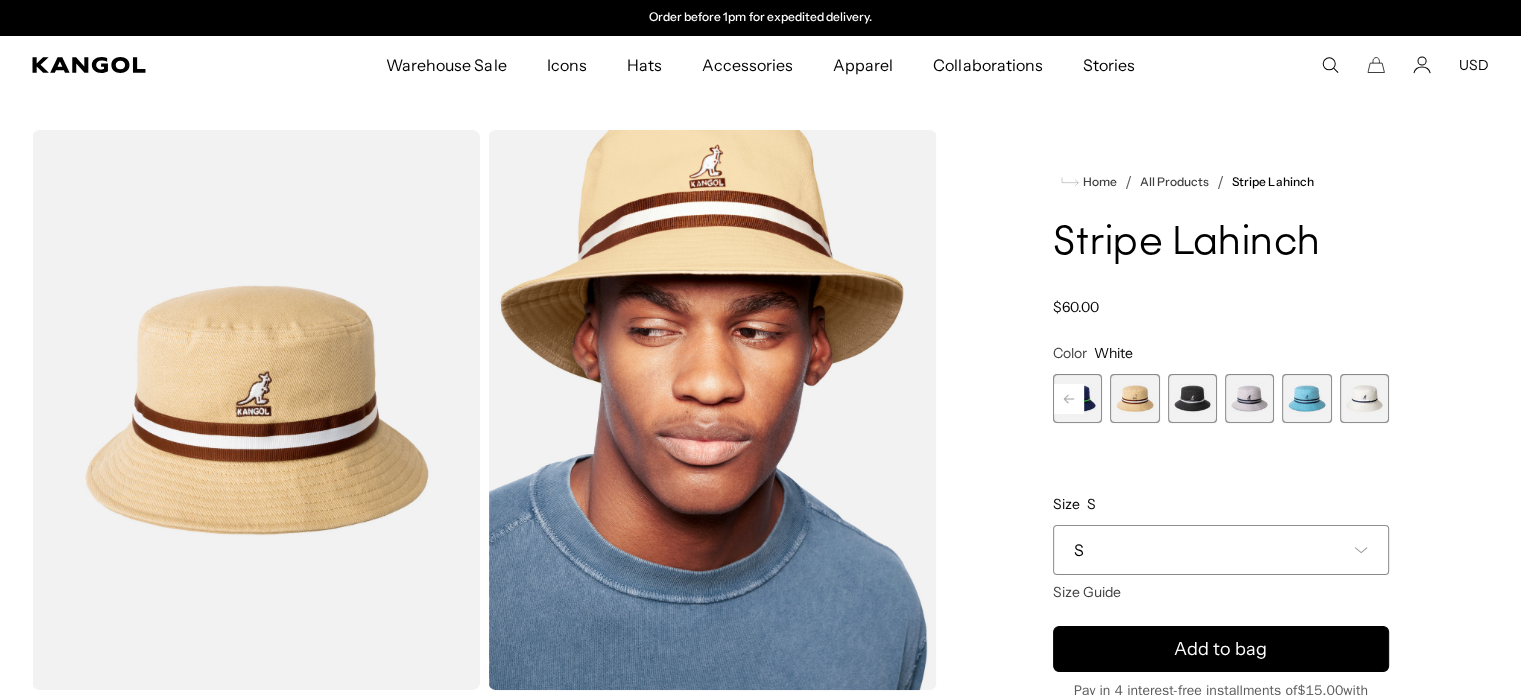 click at bounding box center [1364, 398] 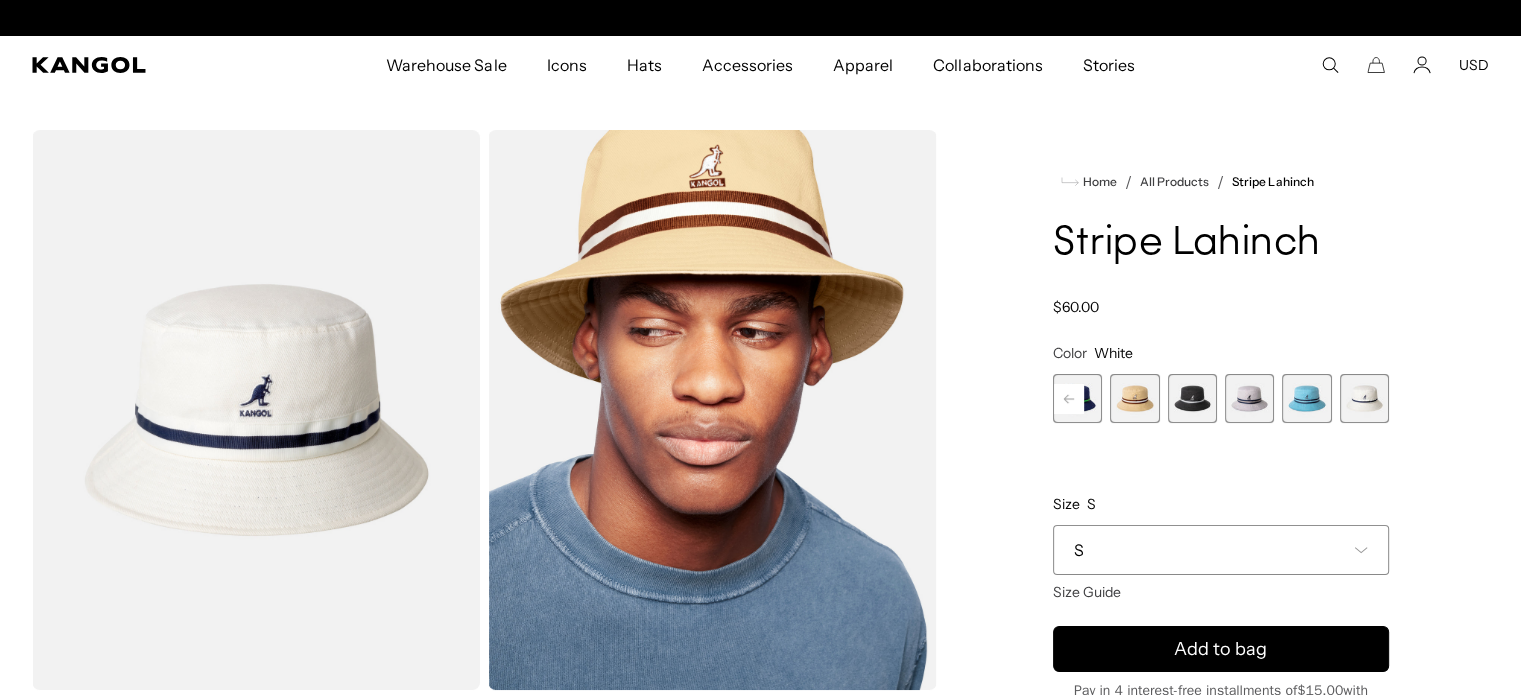 scroll, scrollTop: 0, scrollLeft: 0, axis: both 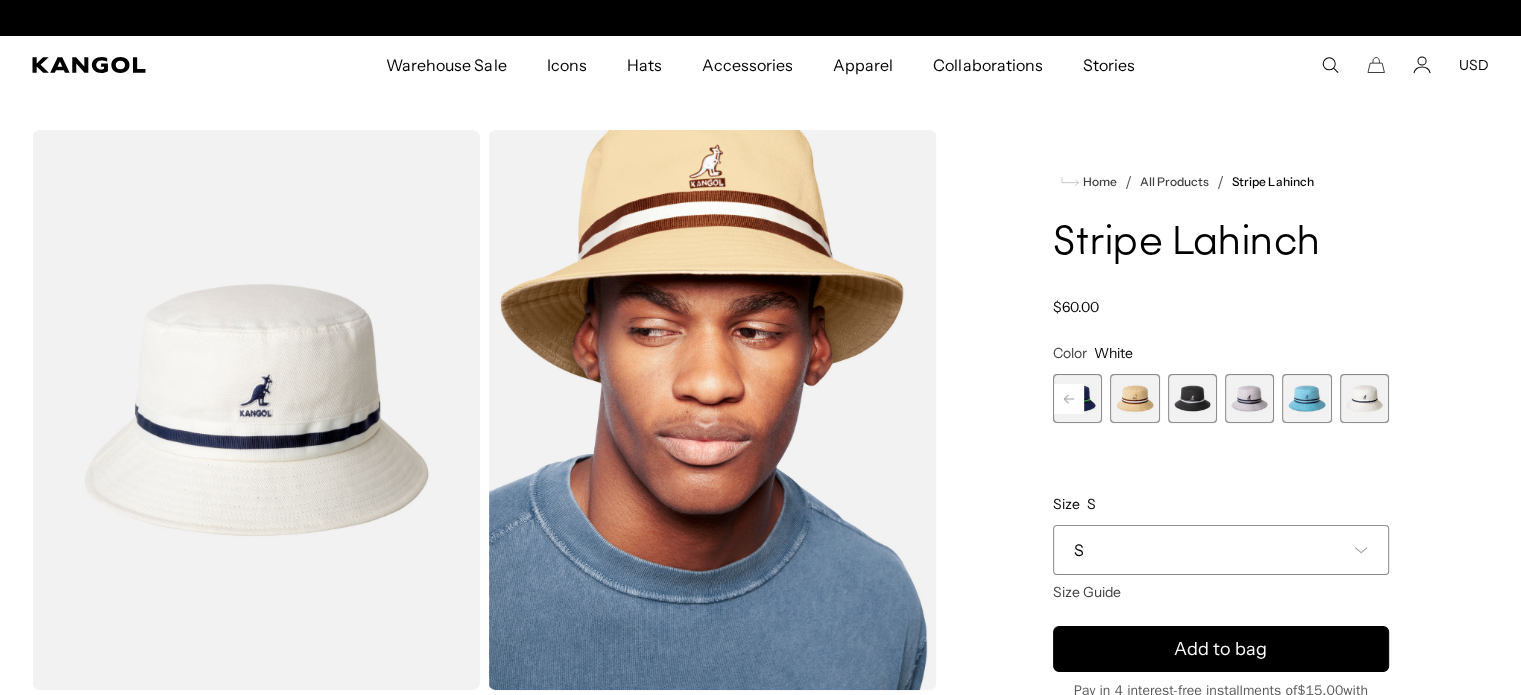 click at bounding box center (1306, 398) 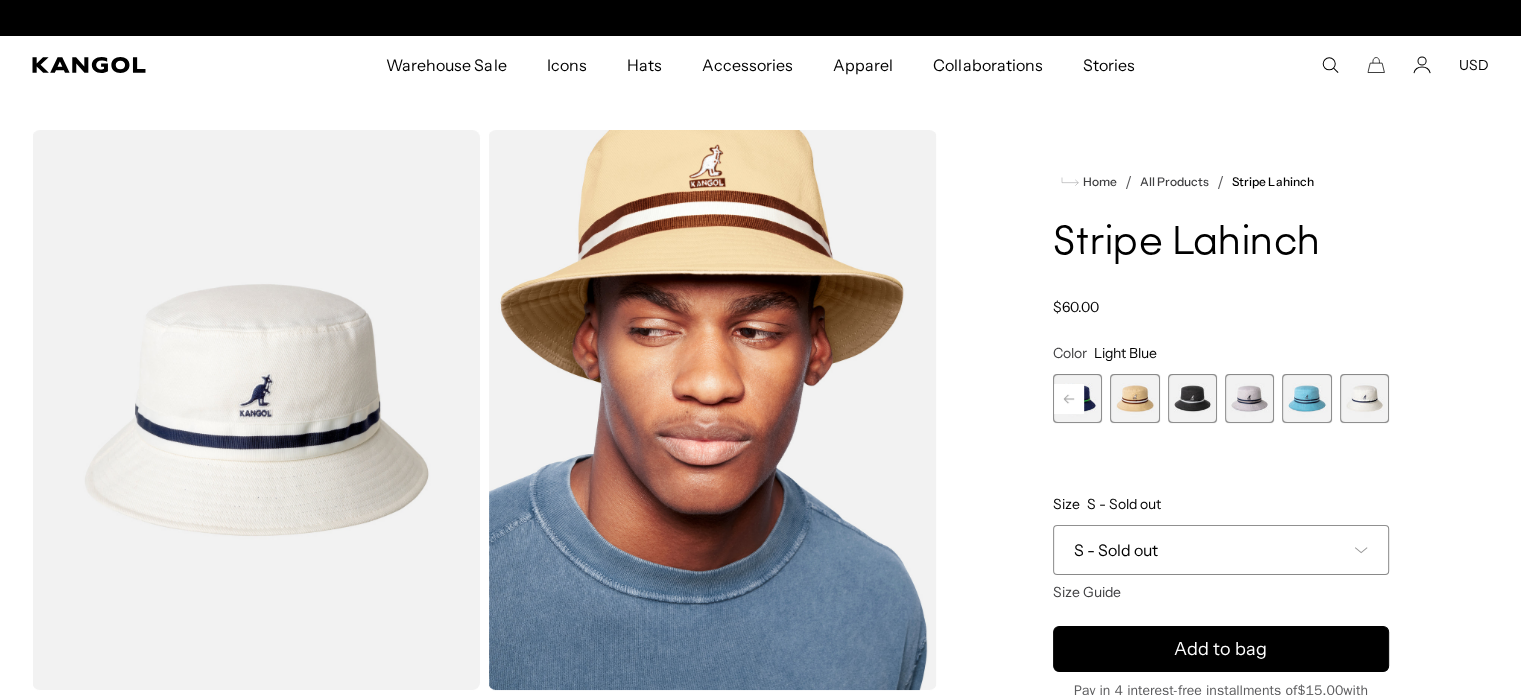 scroll, scrollTop: 0, scrollLeft: 412, axis: horizontal 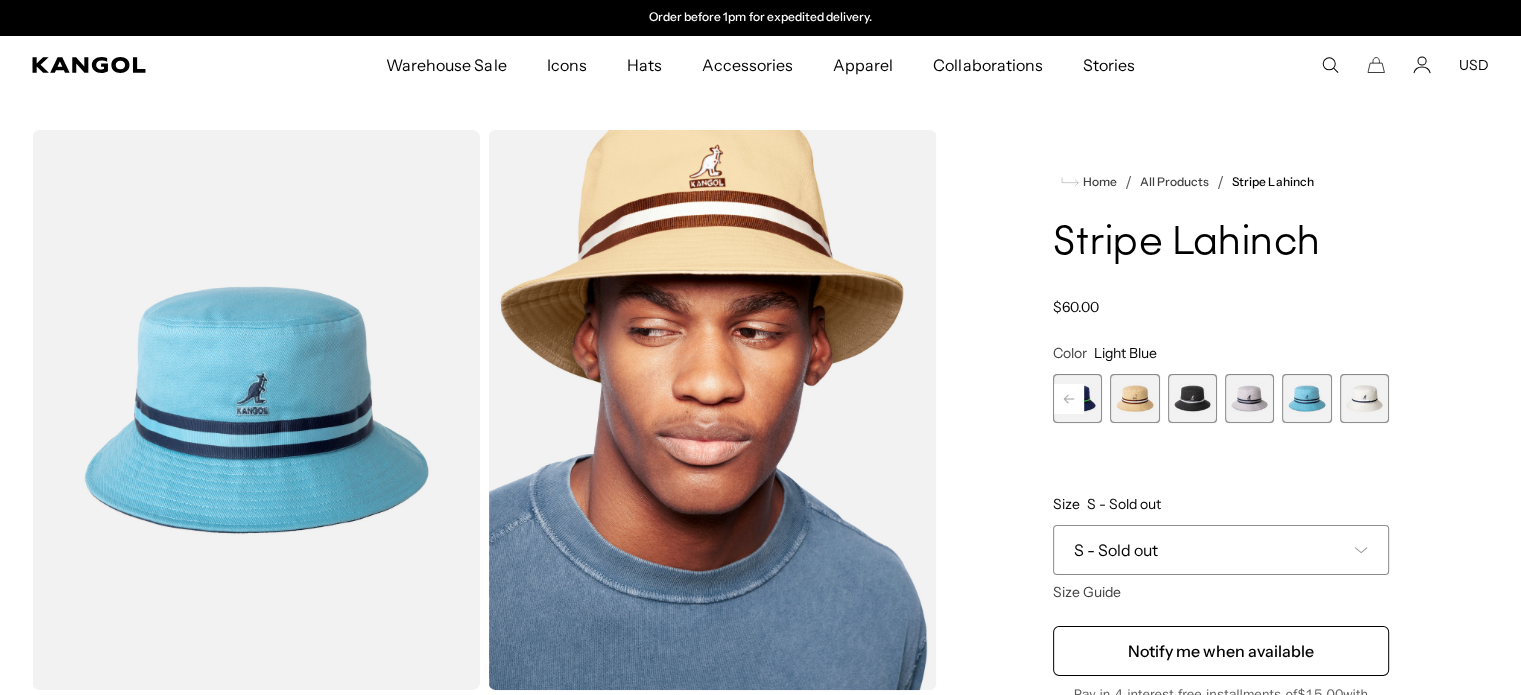 click at bounding box center [1249, 398] 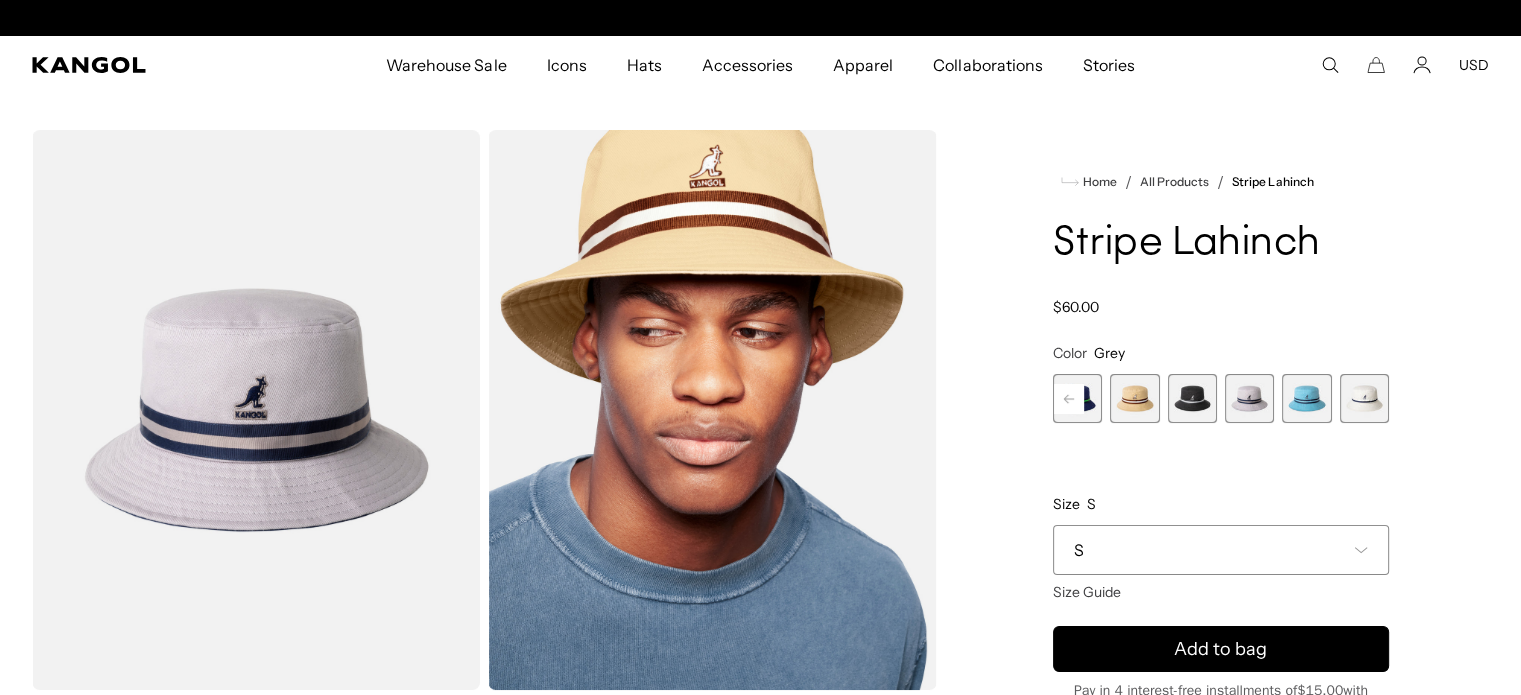 click at bounding box center [1249, 398] 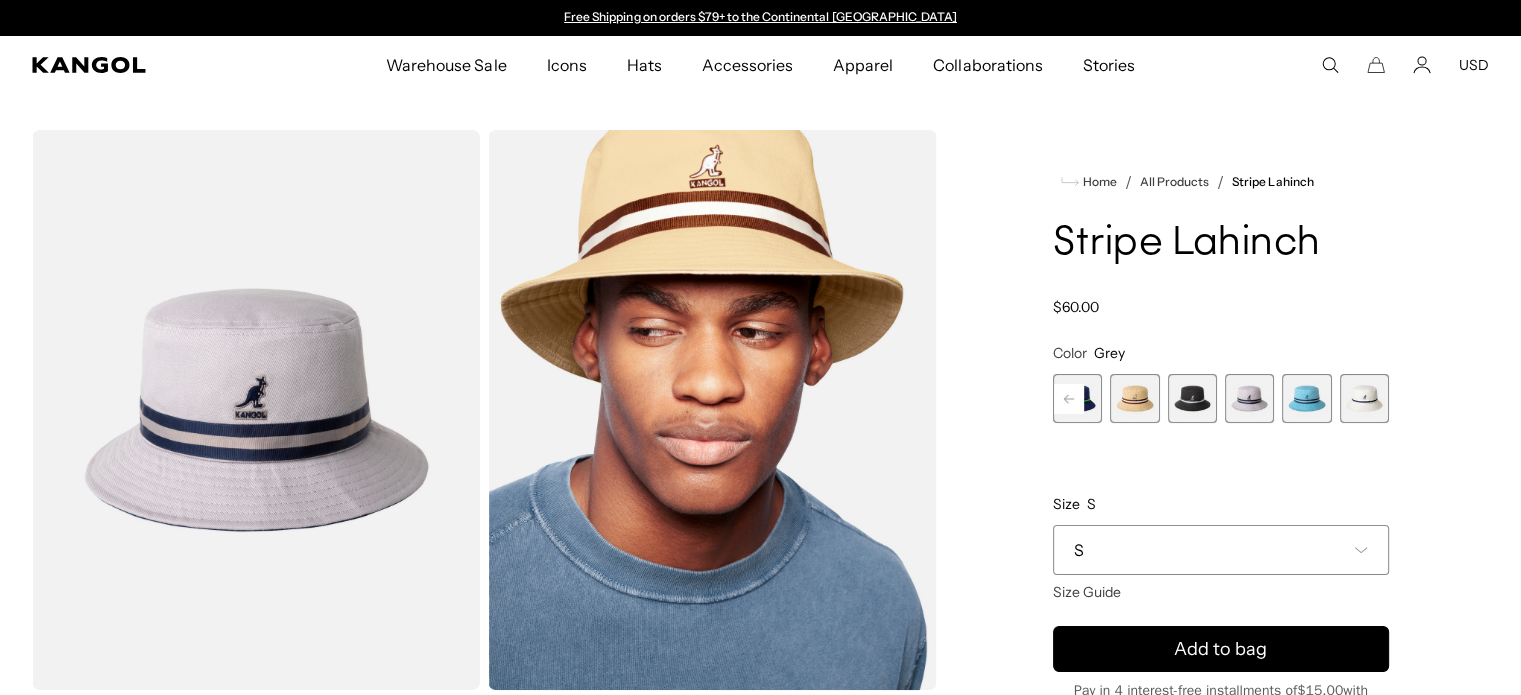 click at bounding box center [1192, 398] 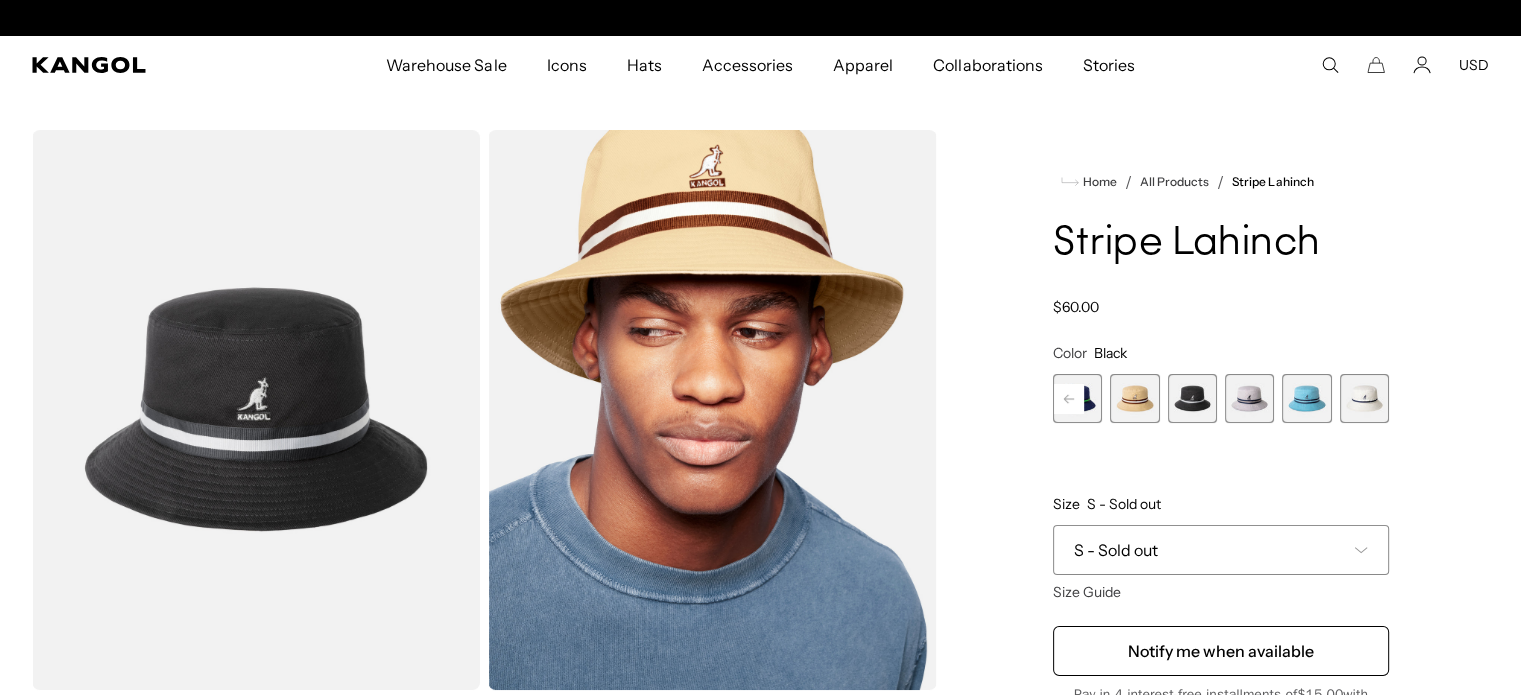 click at bounding box center (1134, 398) 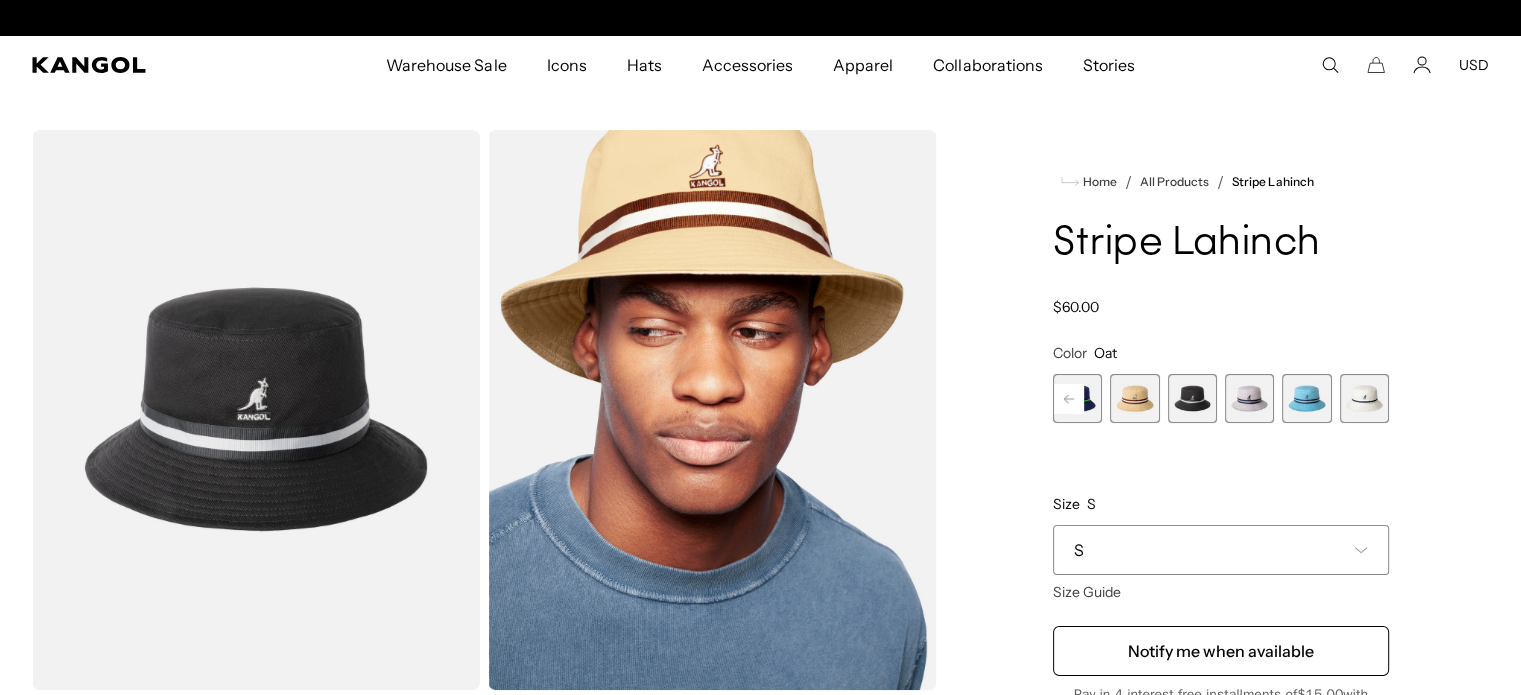 scroll, scrollTop: 0, scrollLeft: 412, axis: horizontal 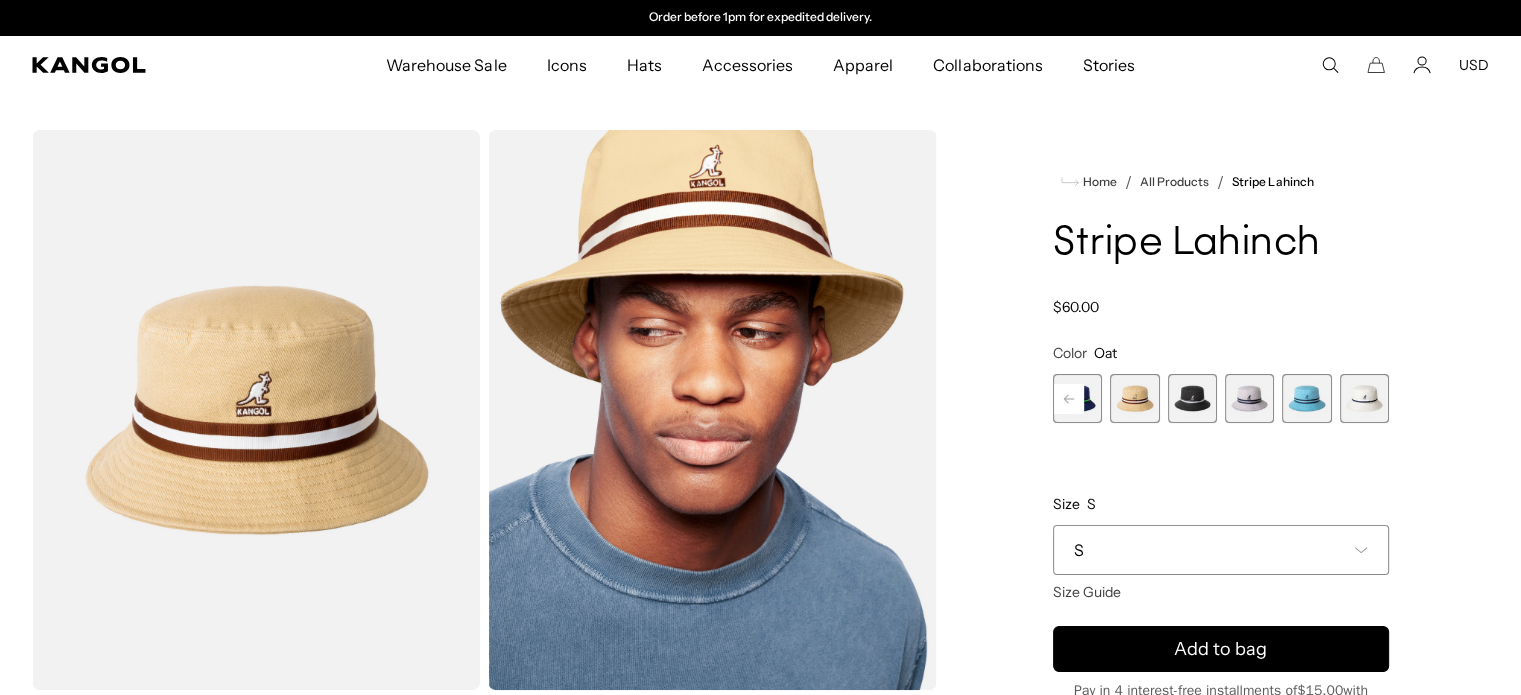 click at bounding box center [1077, 398] 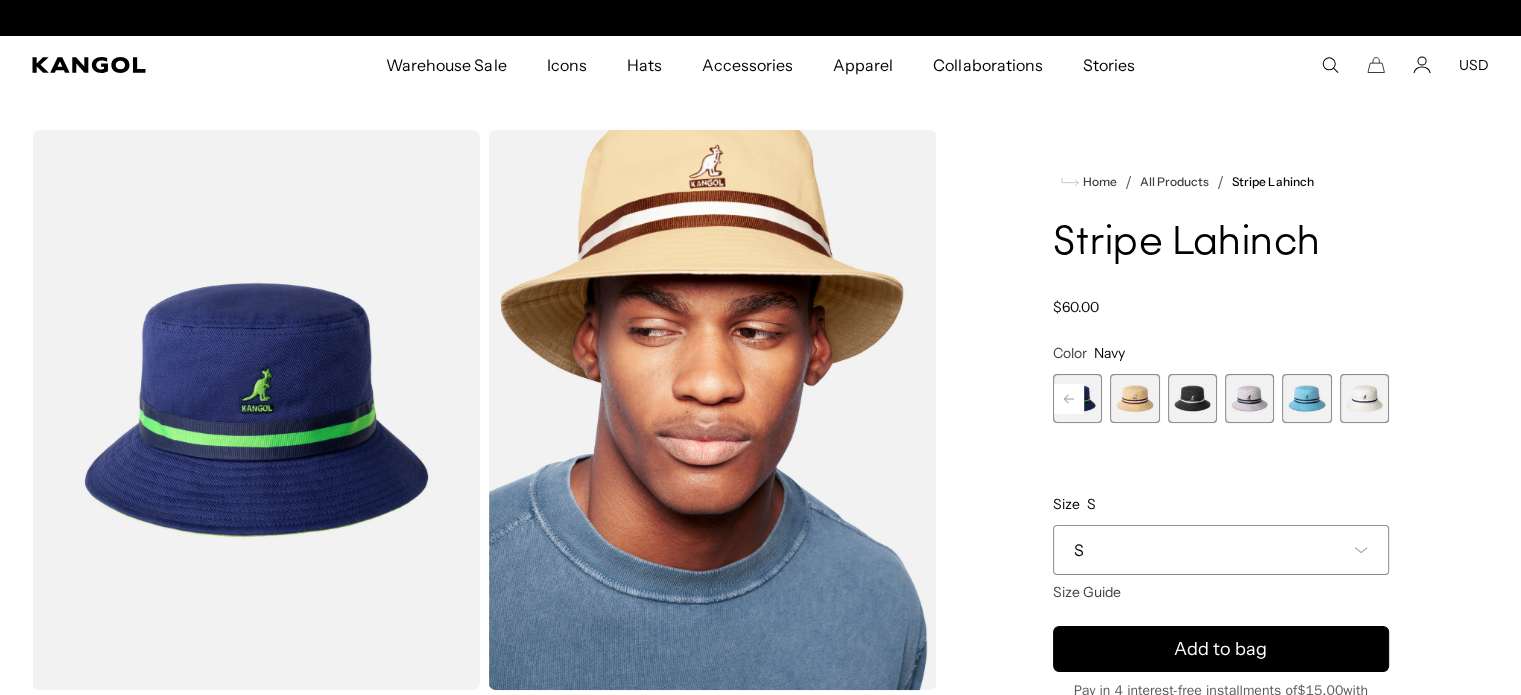 scroll, scrollTop: 0, scrollLeft: 0, axis: both 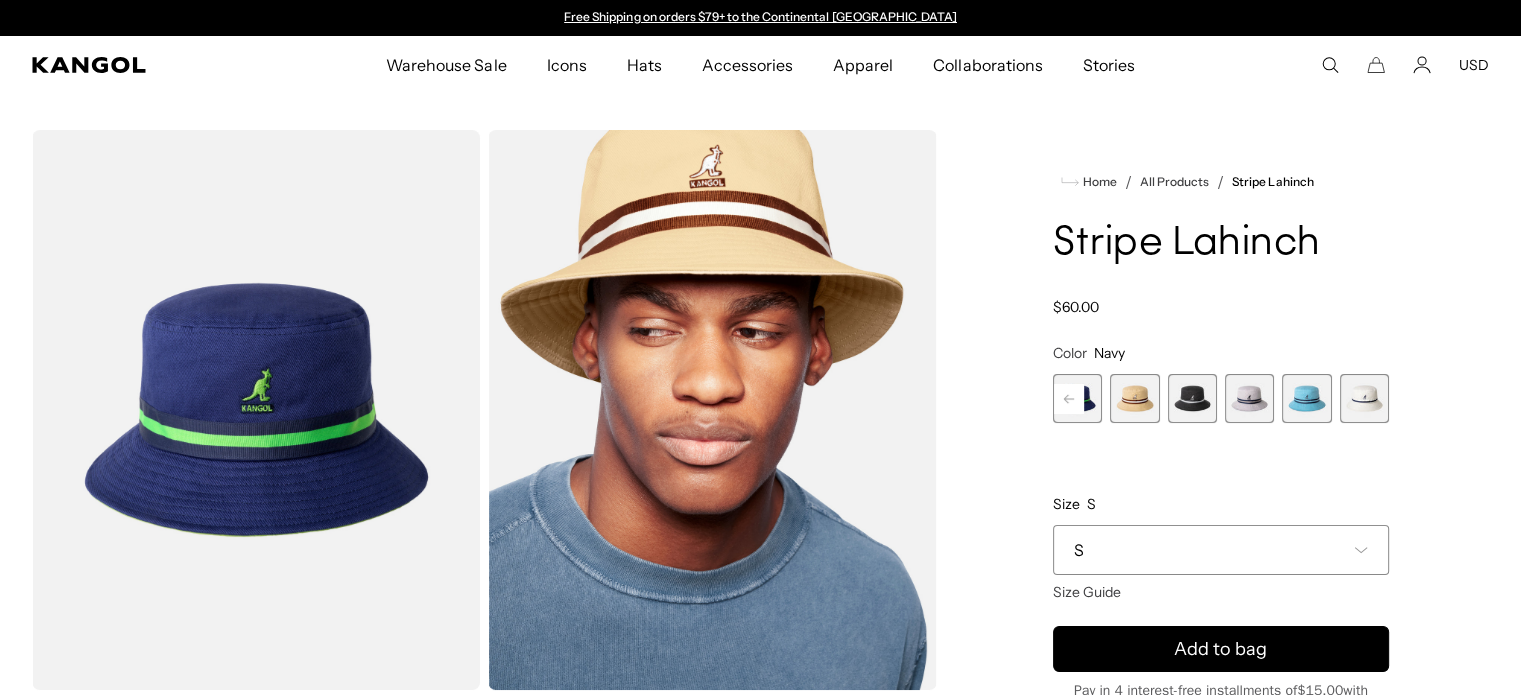 click 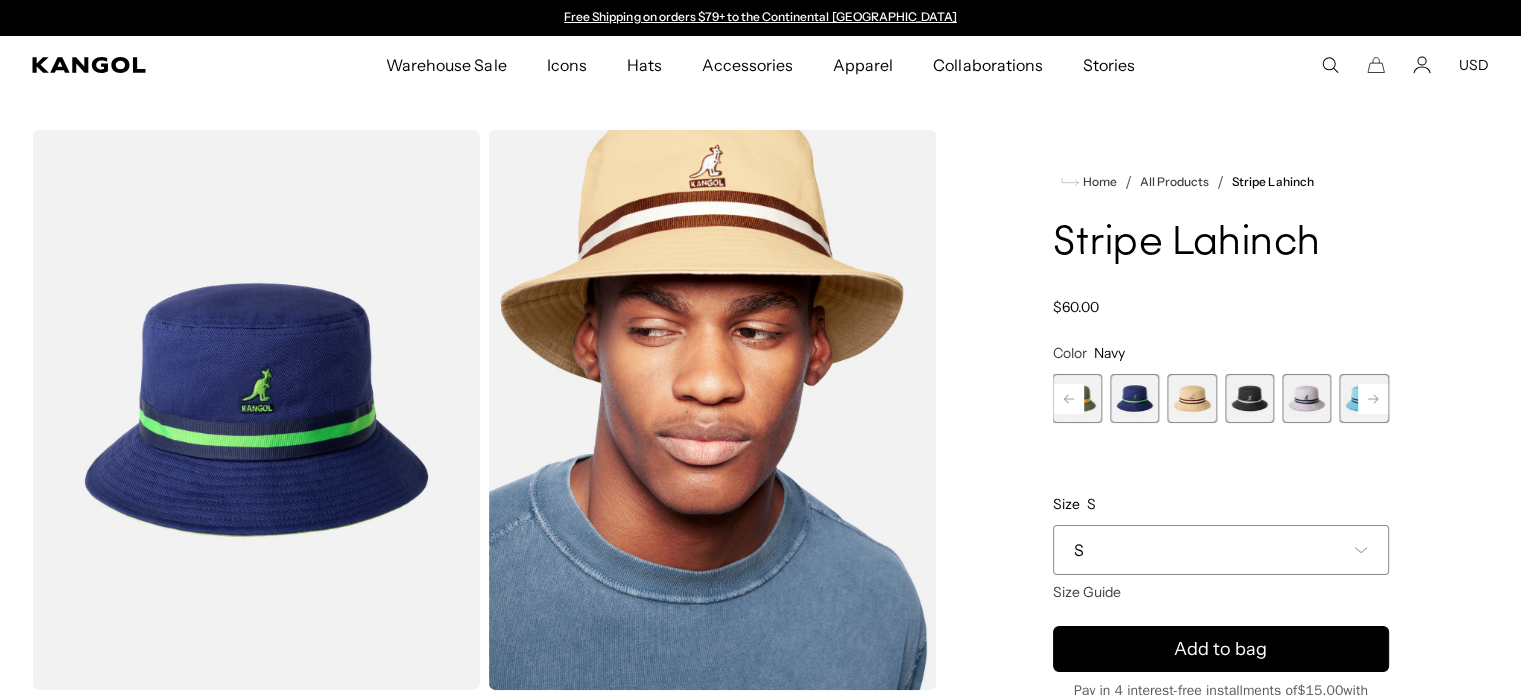 click 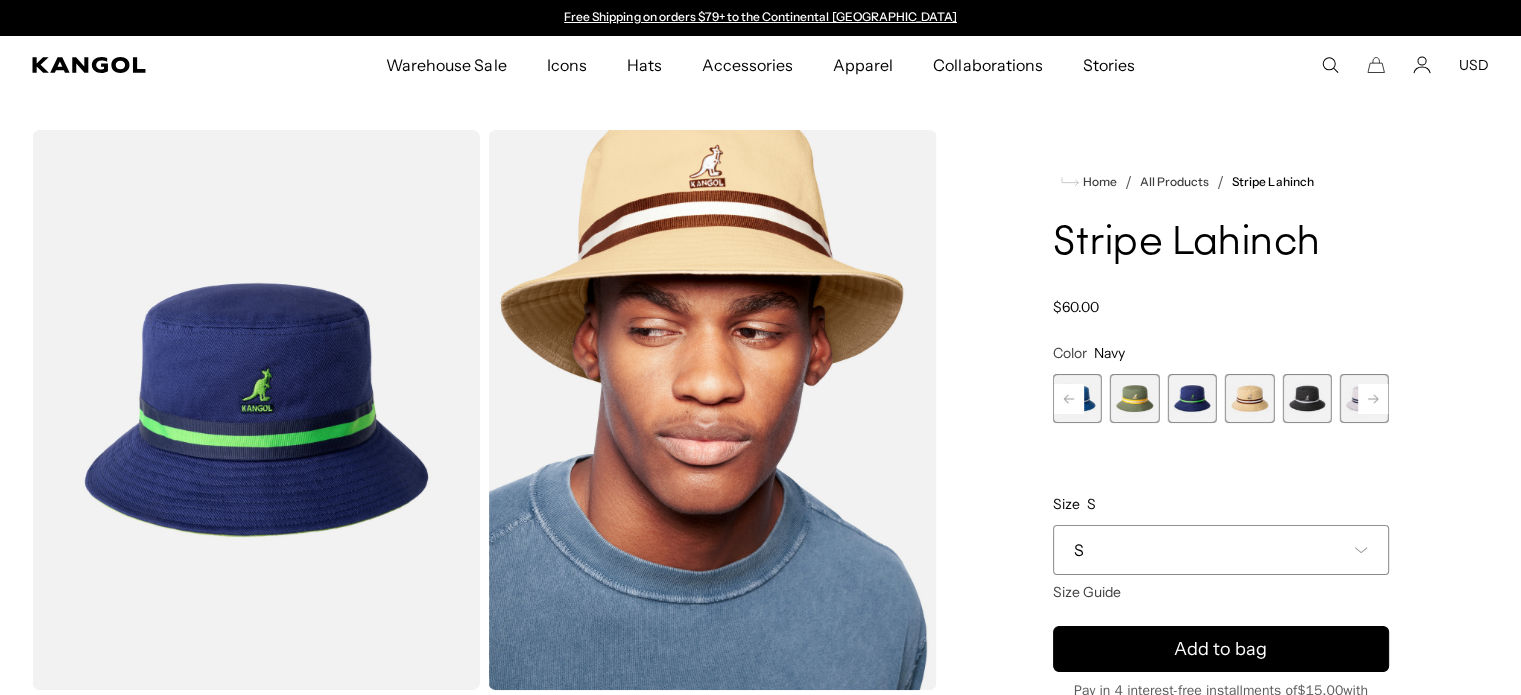 click 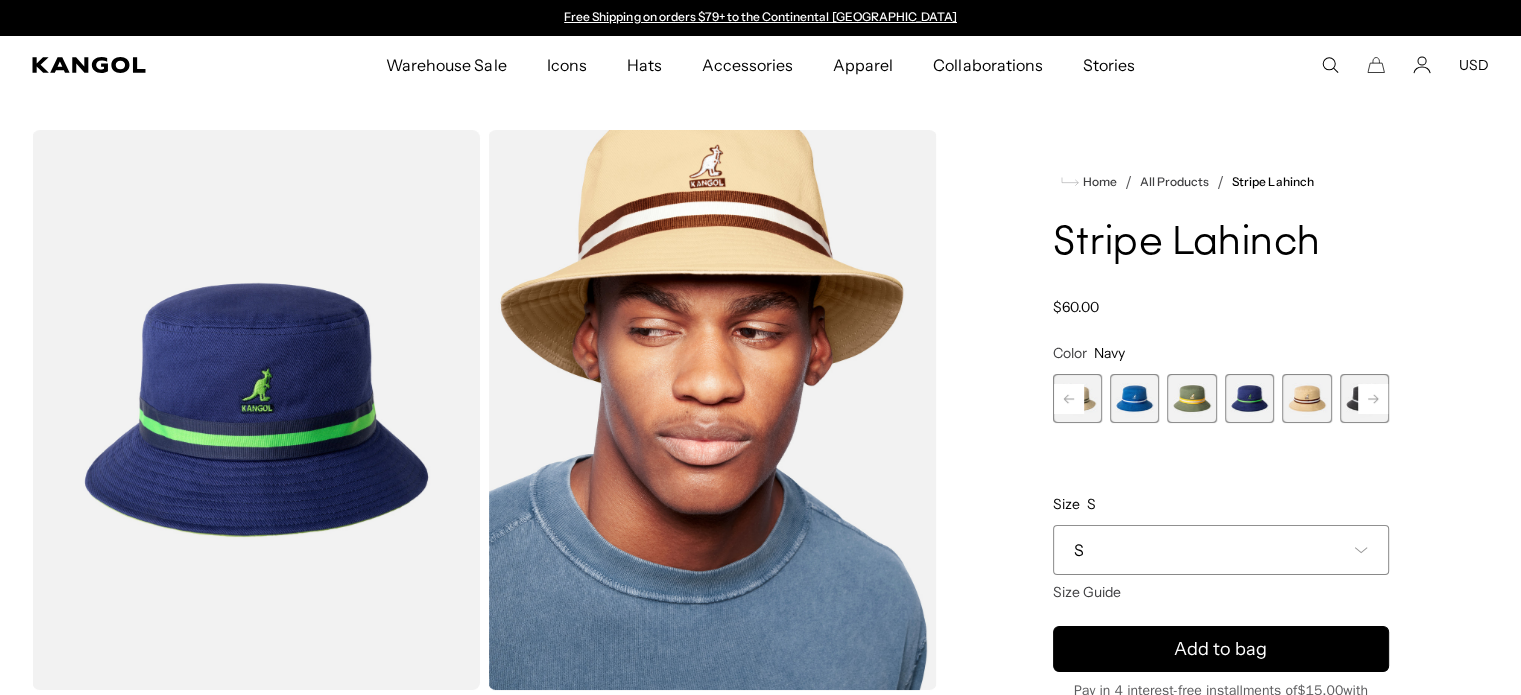 click 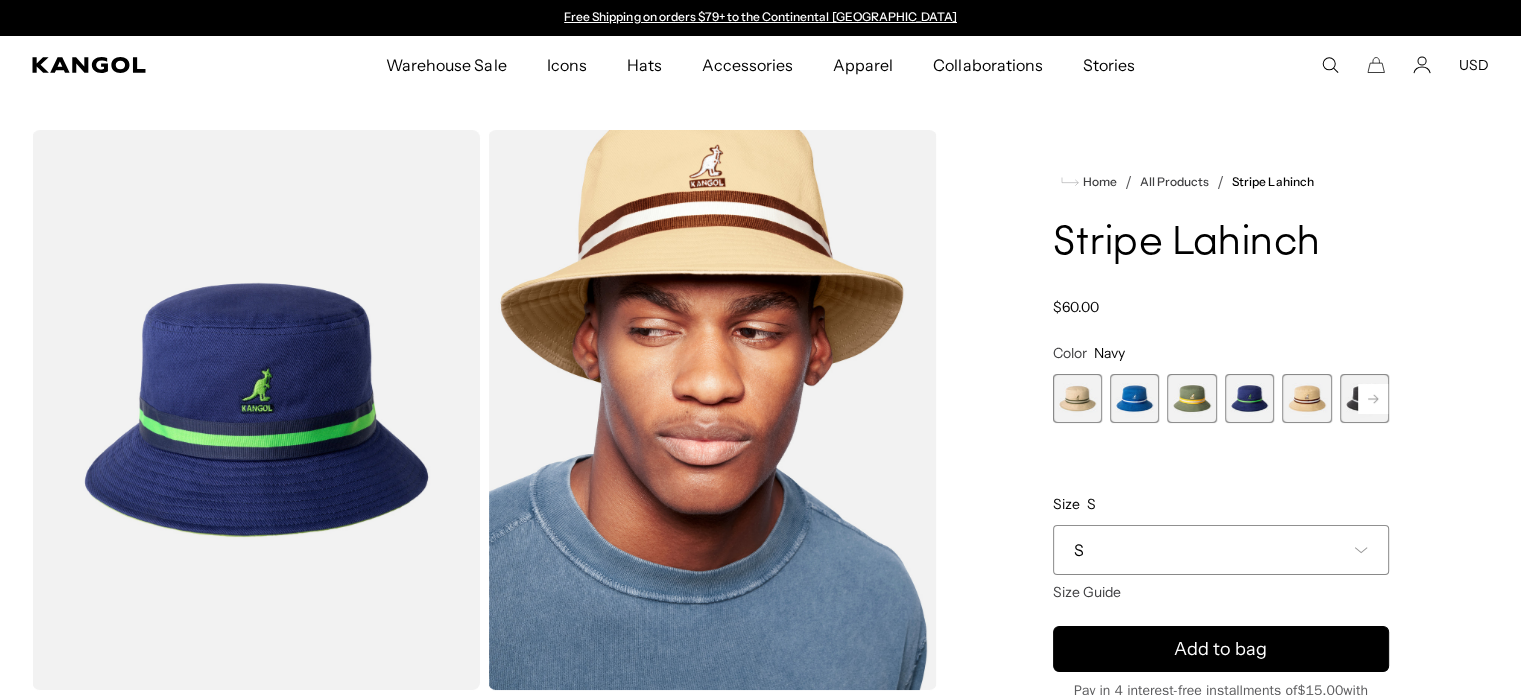 click at bounding box center [1077, 398] 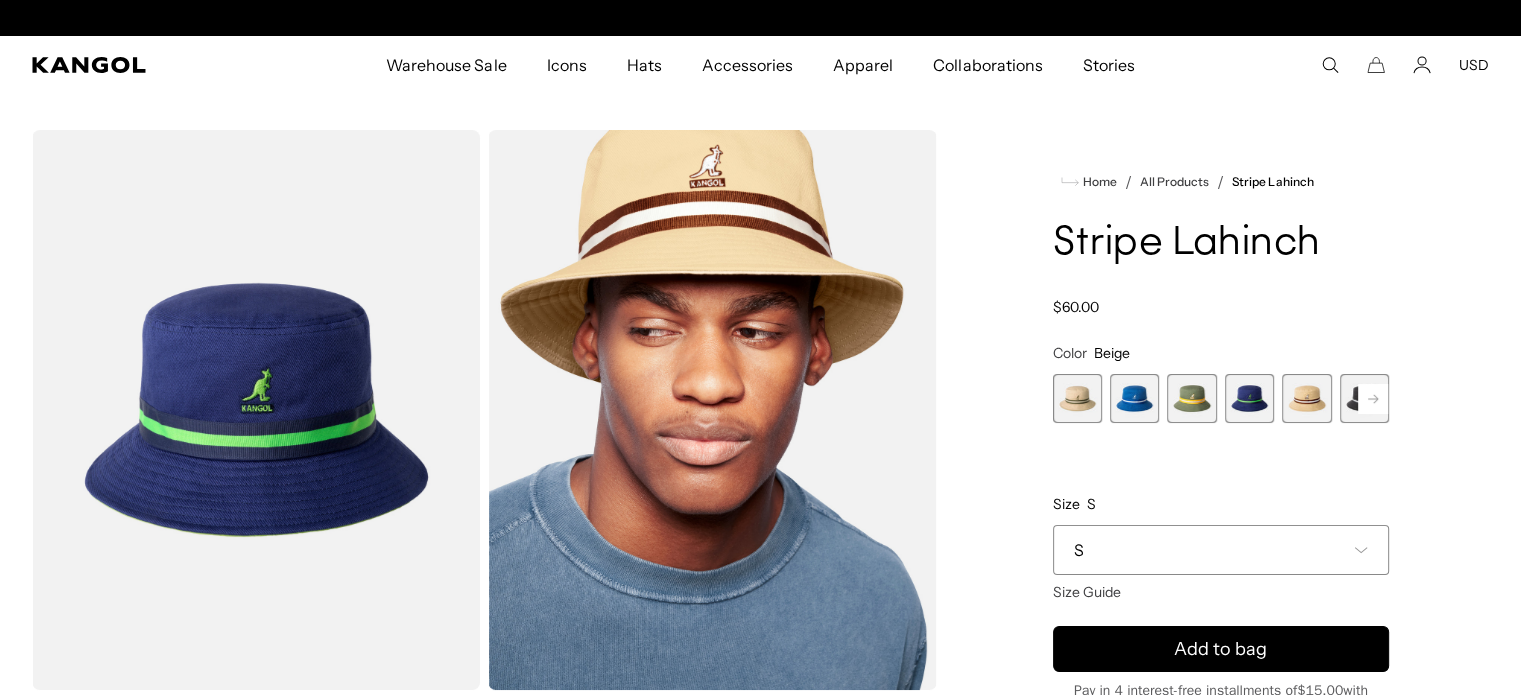 click at bounding box center (1077, 398) 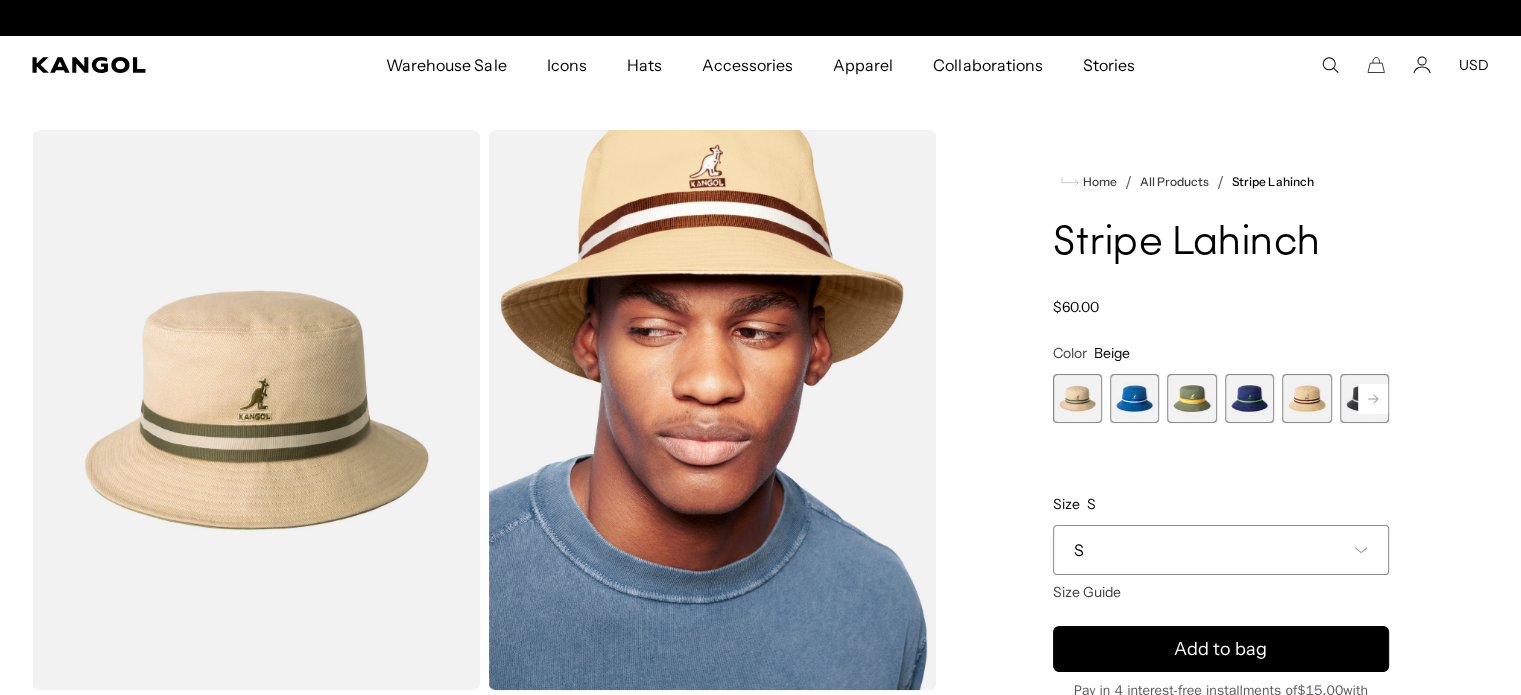 click at bounding box center [1077, 398] 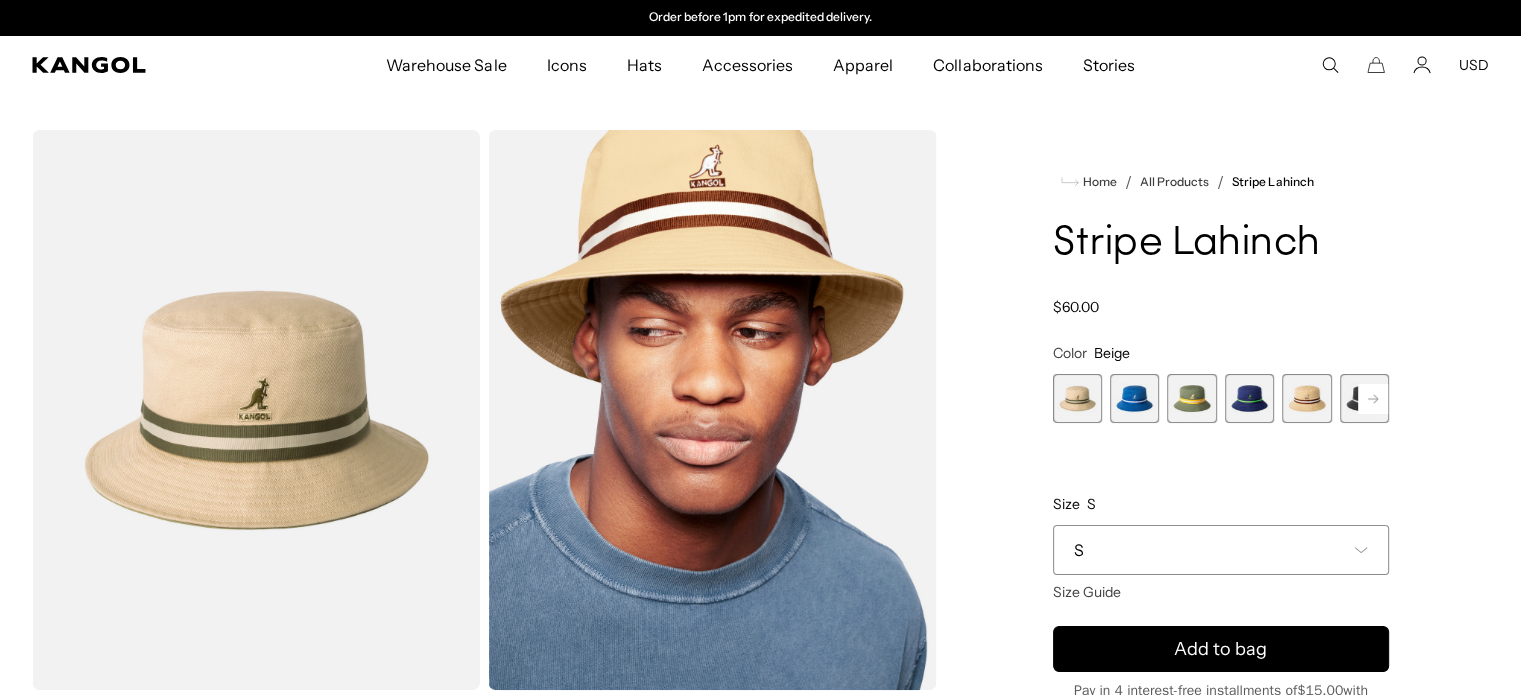 click at bounding box center (1134, 398) 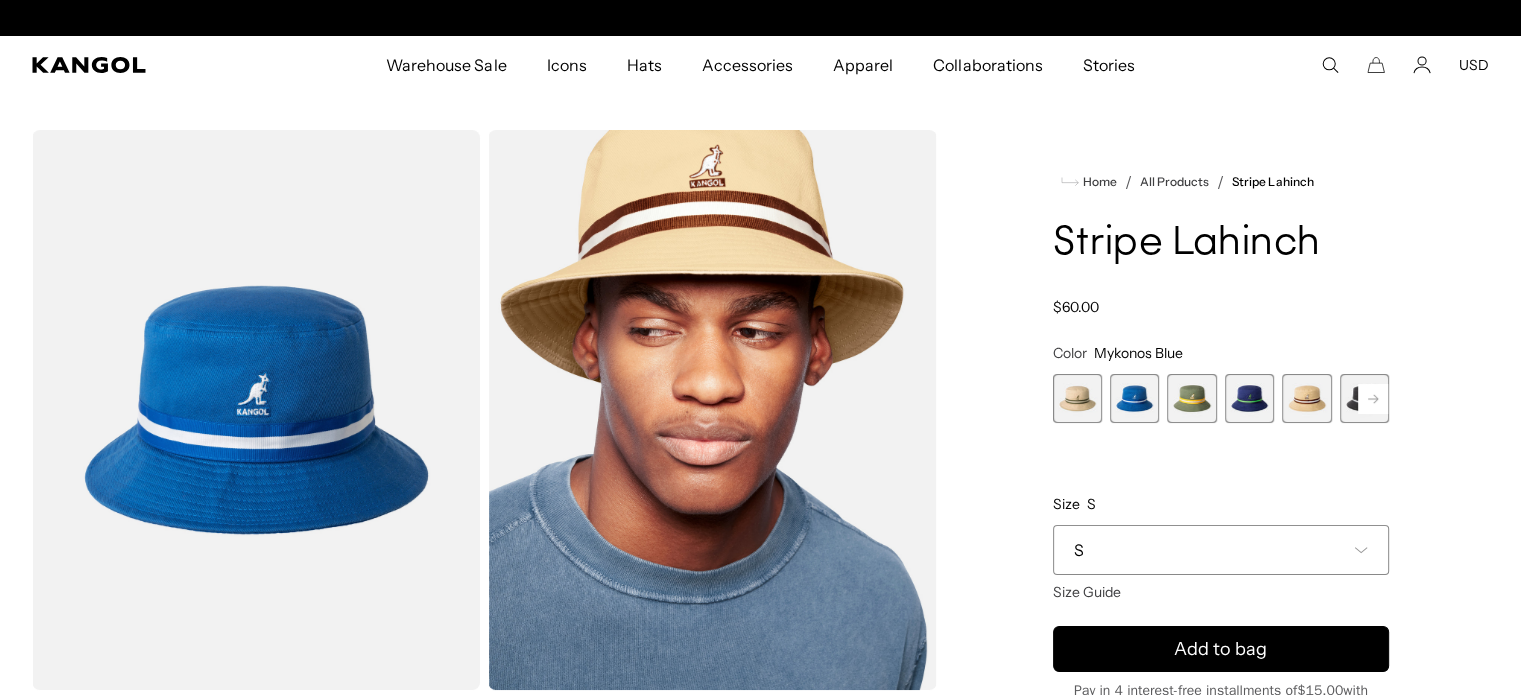 scroll, scrollTop: 0, scrollLeft: 0, axis: both 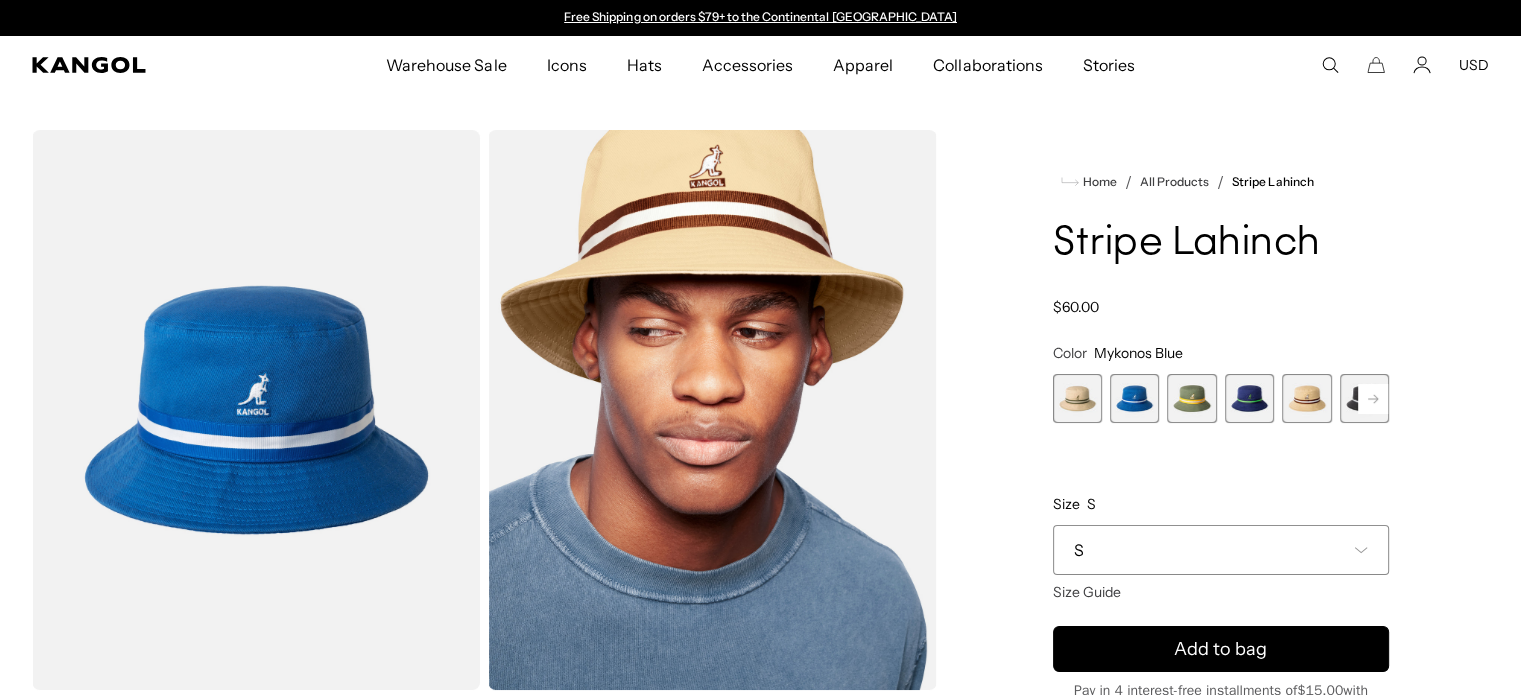 click at bounding box center (1191, 398) 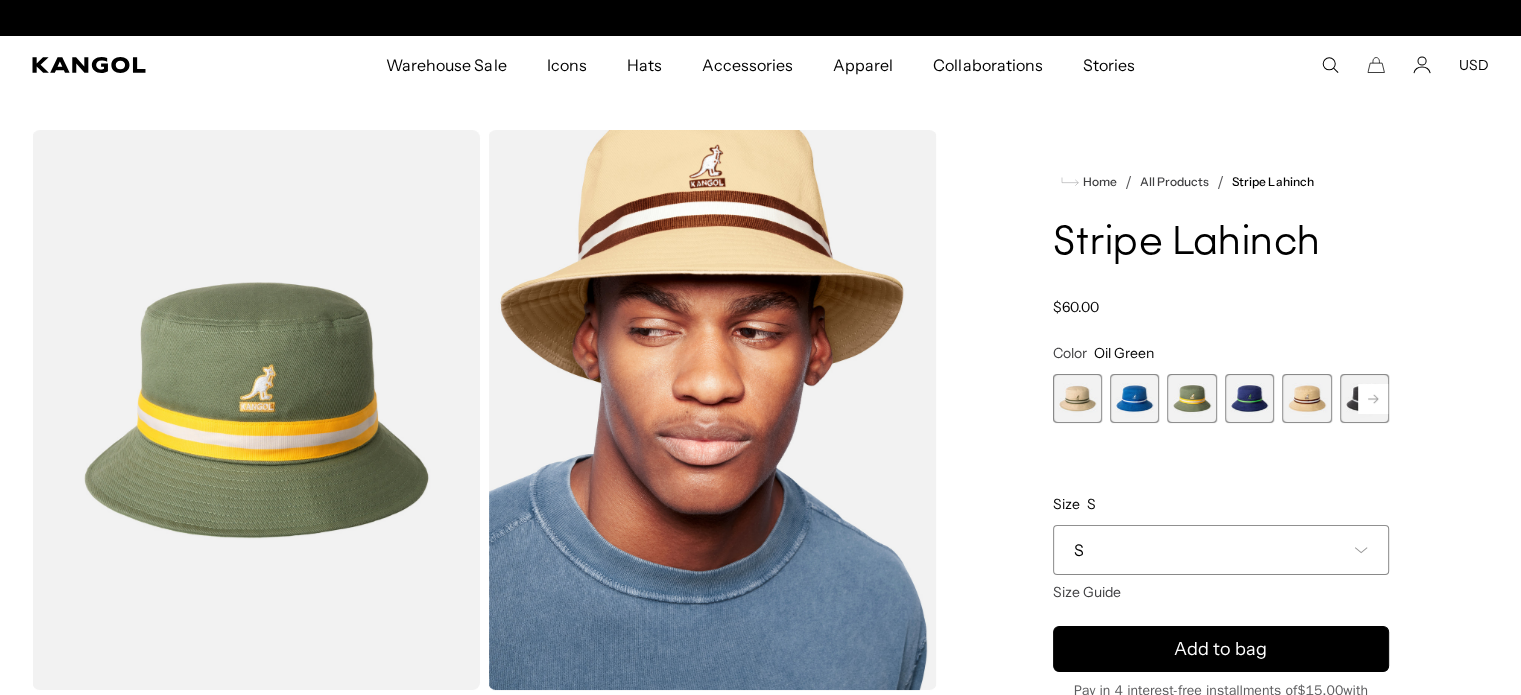 click at bounding box center [1249, 398] 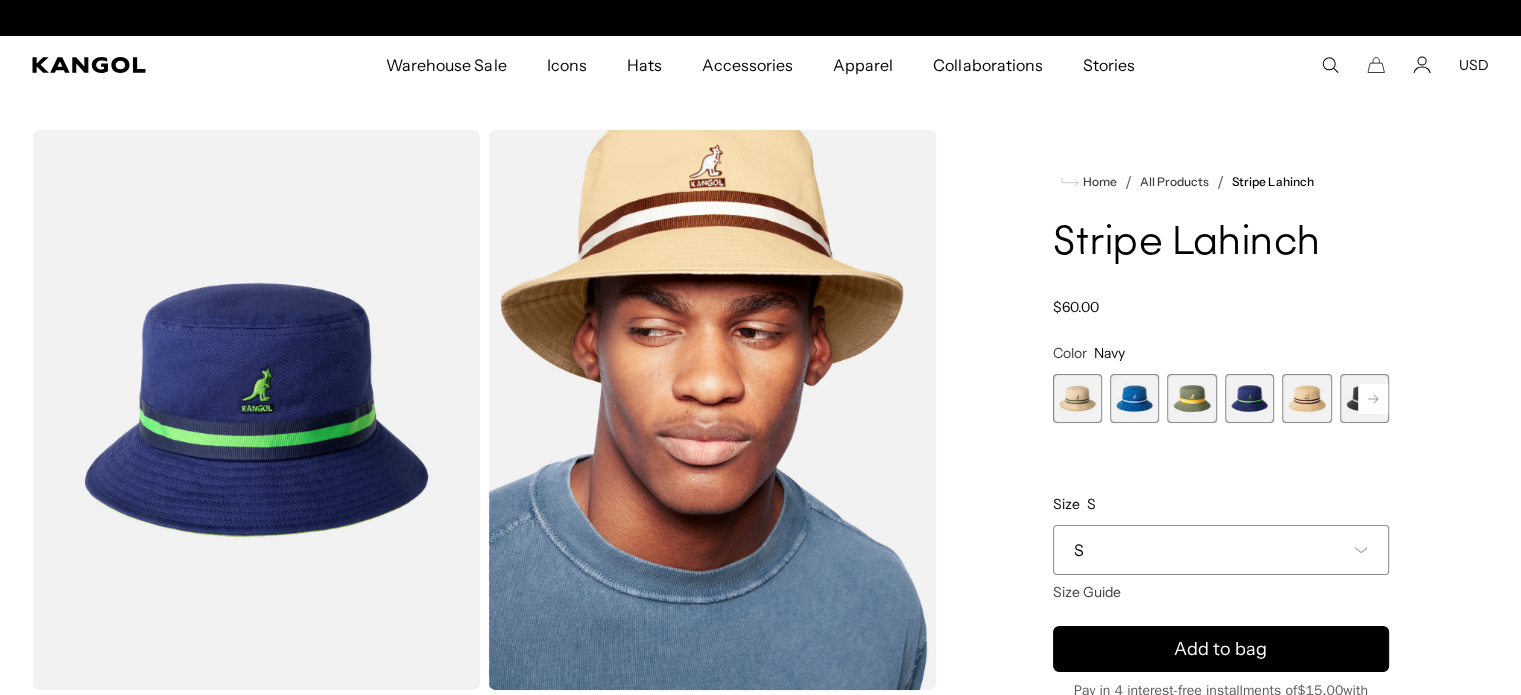 scroll, scrollTop: 0, scrollLeft: 412, axis: horizontal 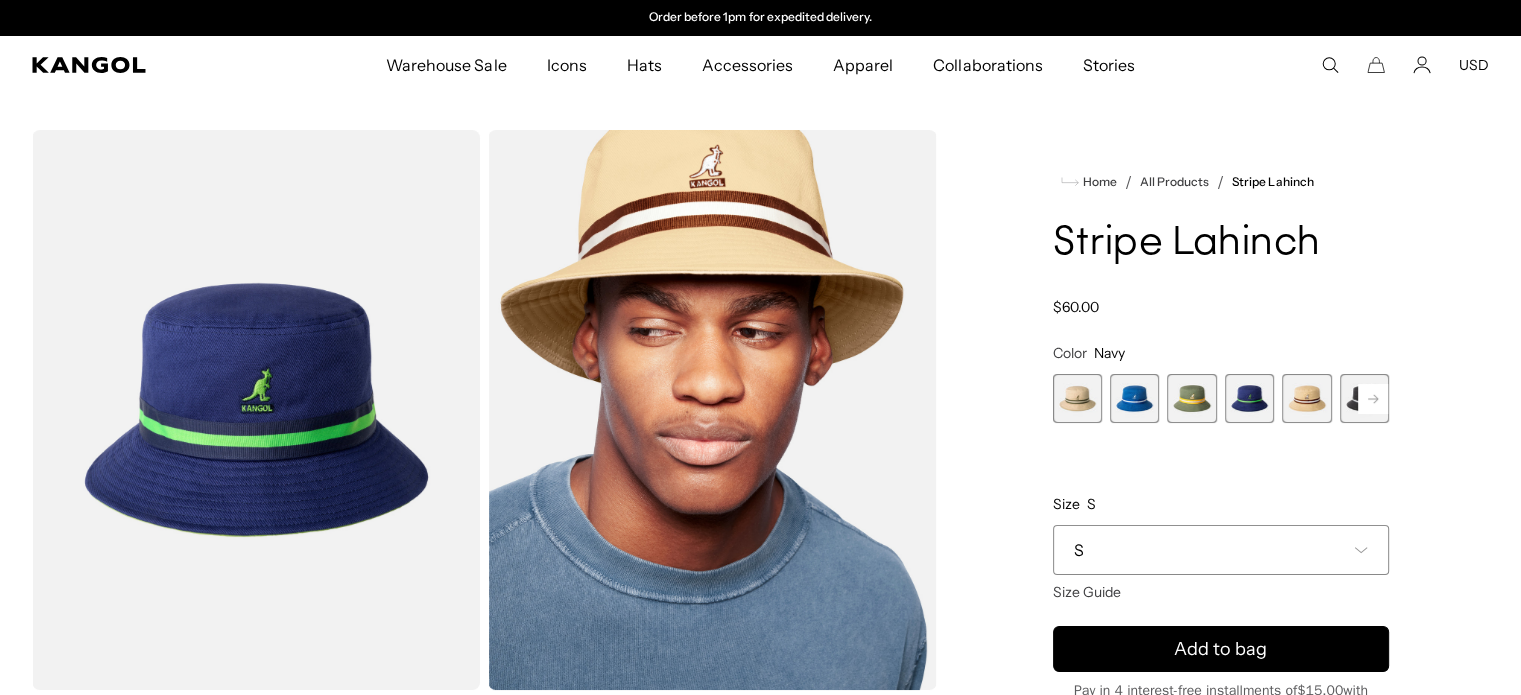 click at bounding box center (1134, 398) 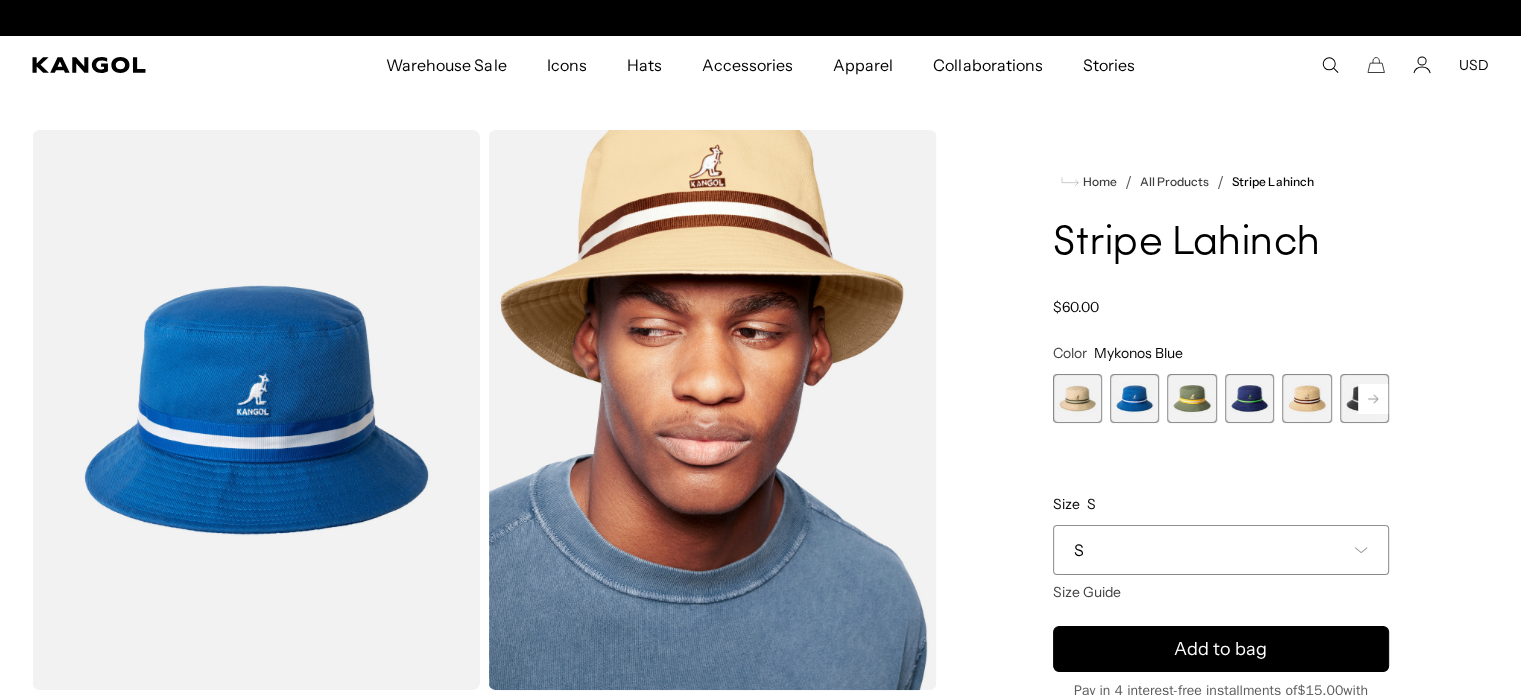 scroll, scrollTop: 0, scrollLeft: 0, axis: both 